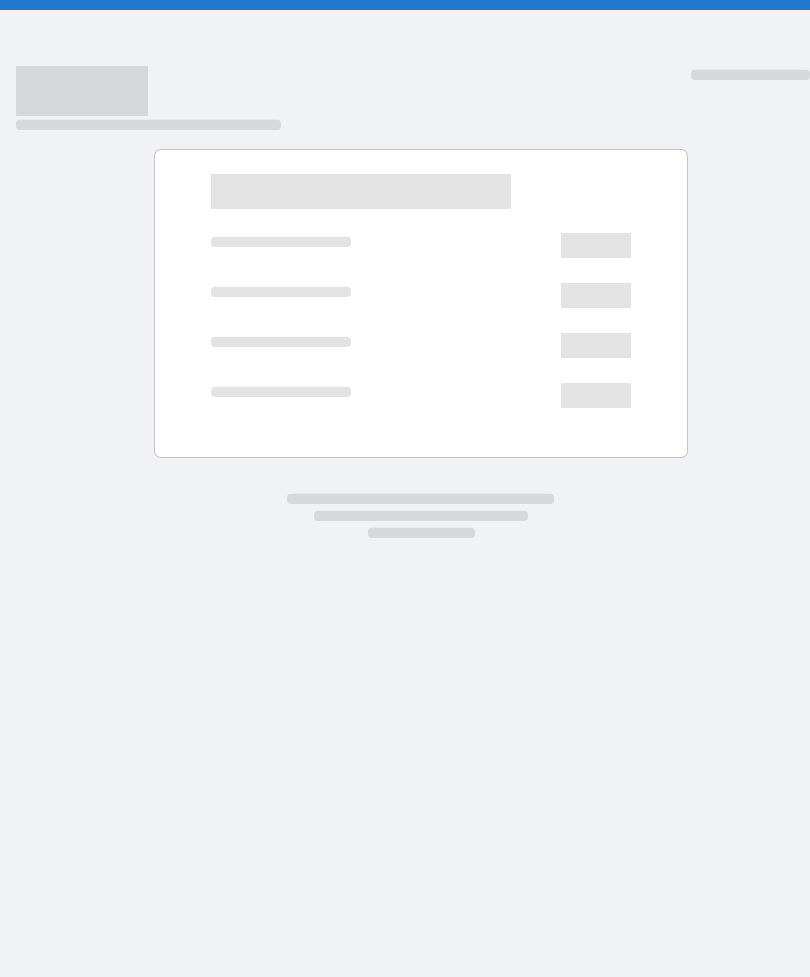 scroll, scrollTop: 0, scrollLeft: 0, axis: both 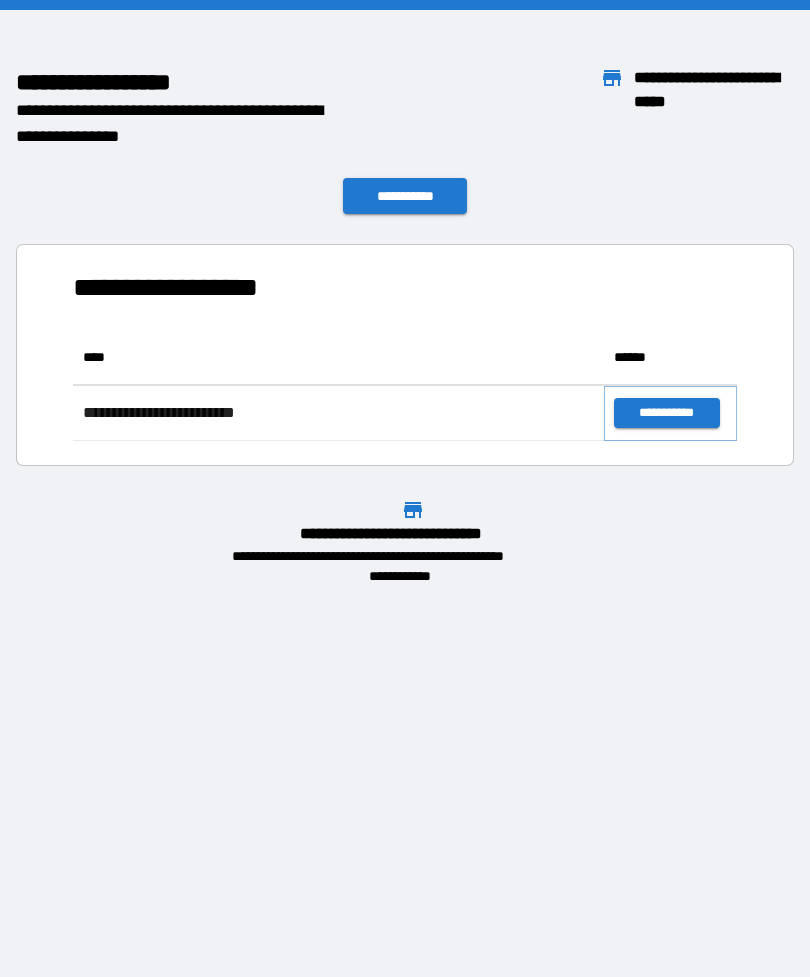 click on "**********" at bounding box center (666, 413) 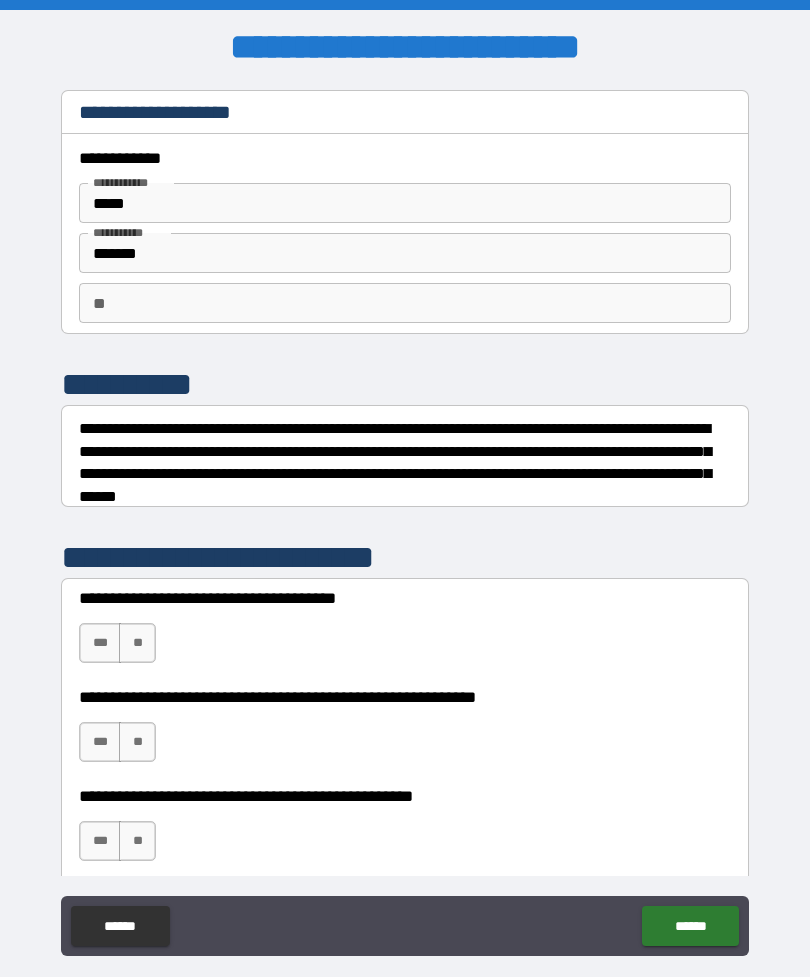 click on "**" at bounding box center [137, 643] 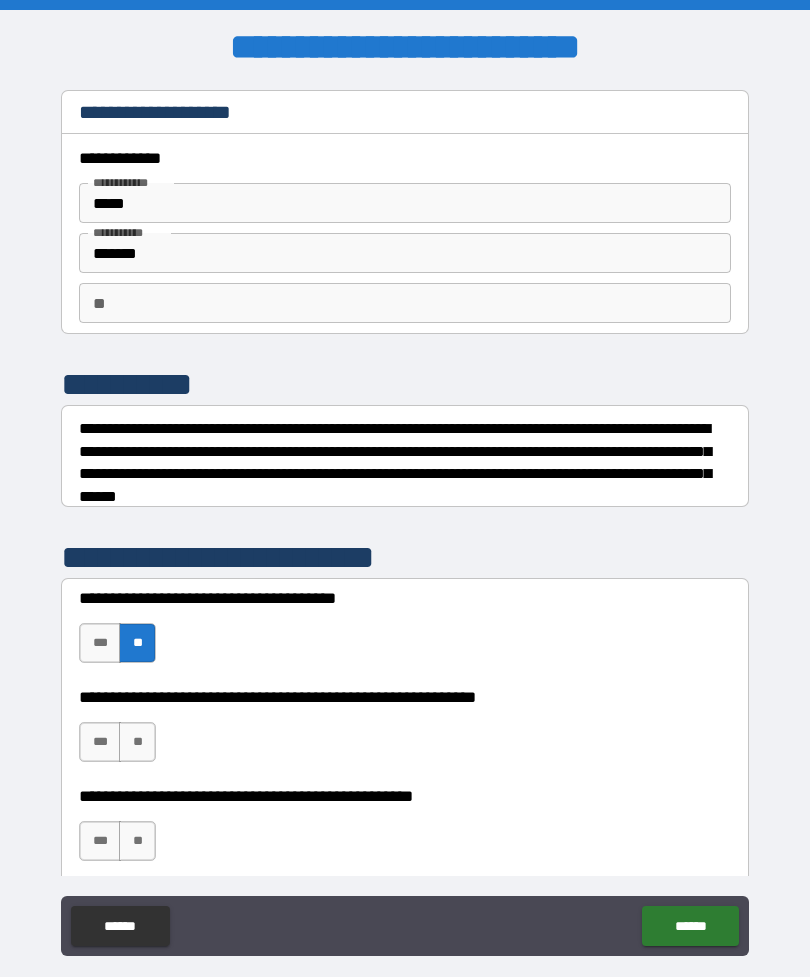 click on "***" at bounding box center [100, 742] 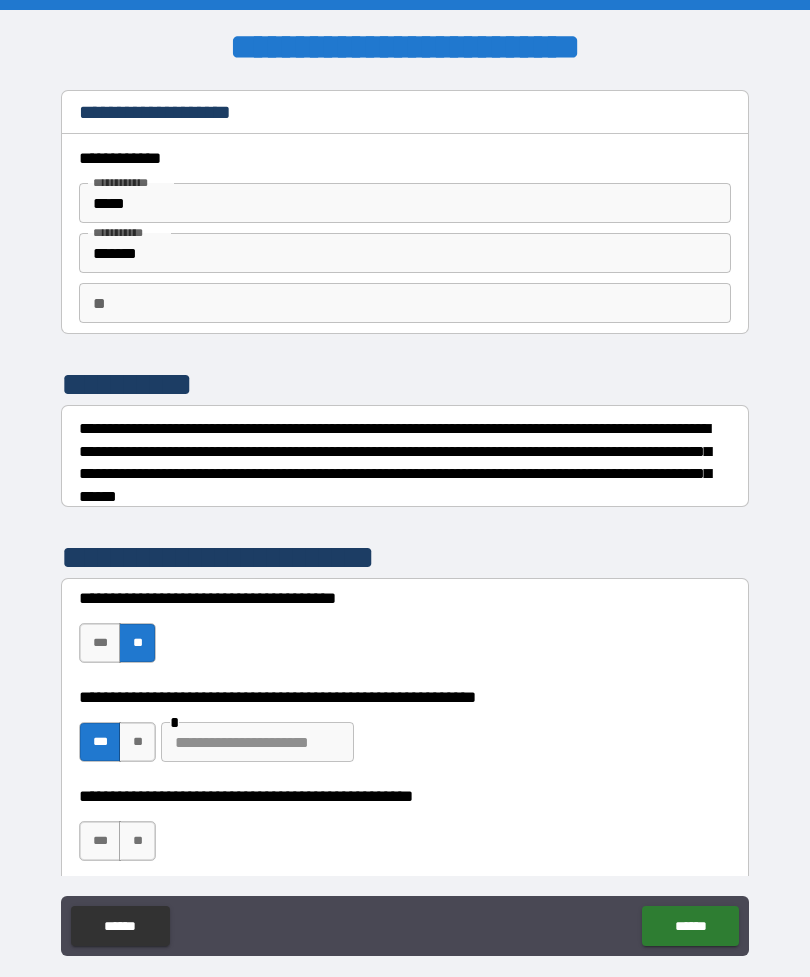 click on "**" at bounding box center (137, 841) 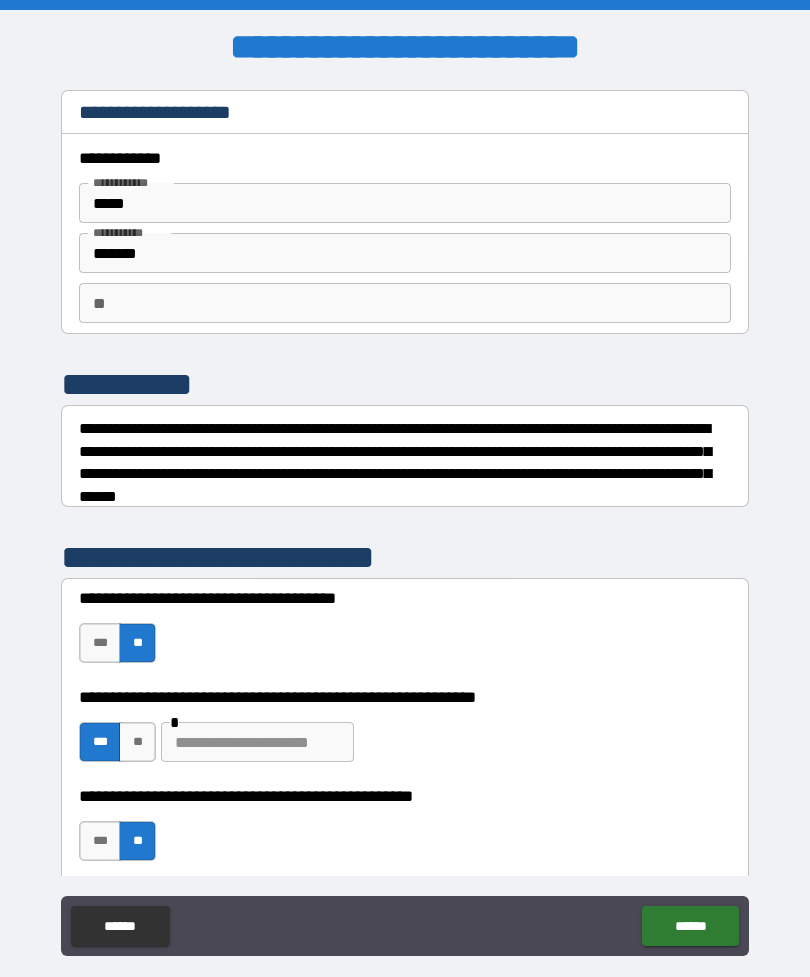 click on "******" at bounding box center (690, 926) 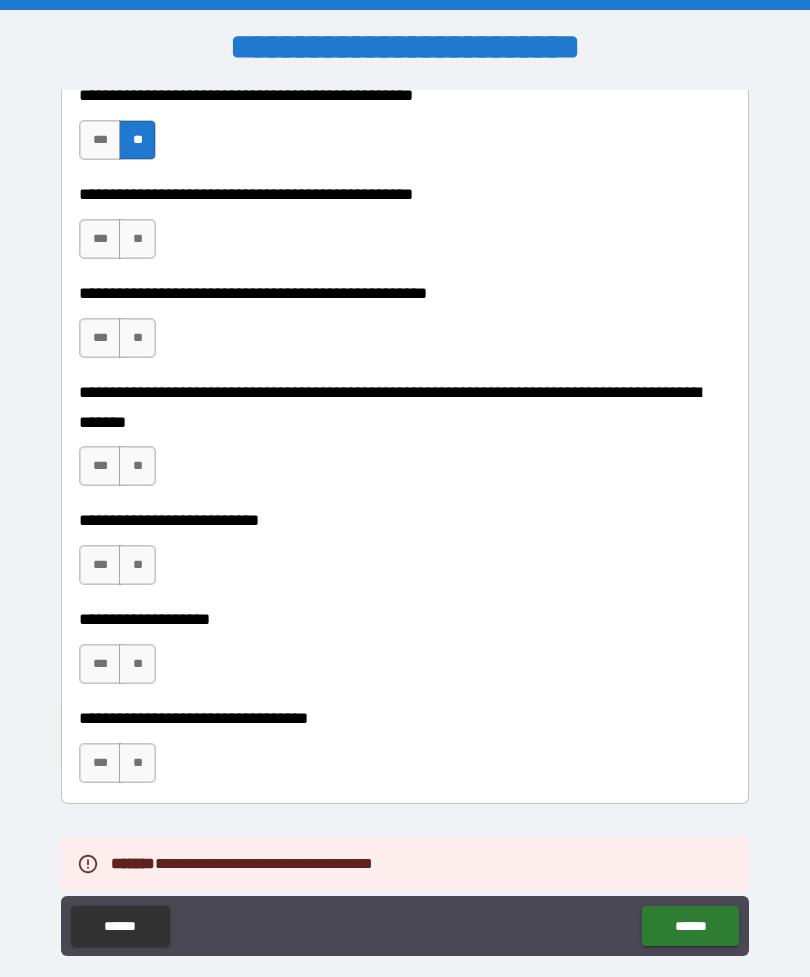 scroll, scrollTop: 703, scrollLeft: 0, axis: vertical 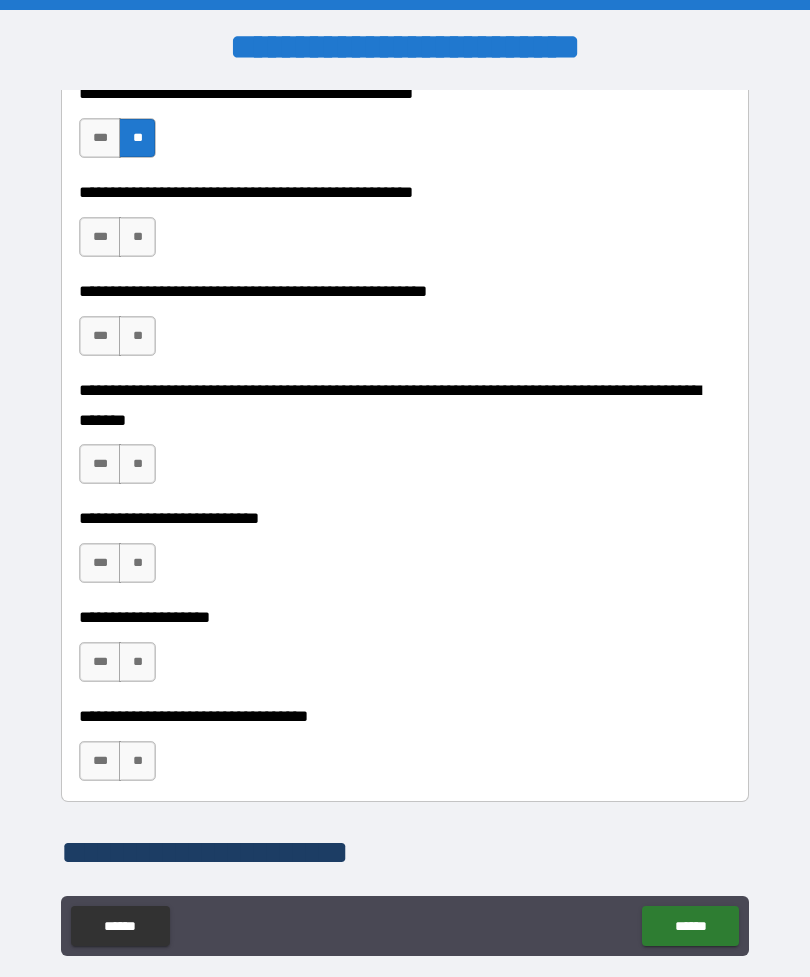 click on "**" at bounding box center (137, 237) 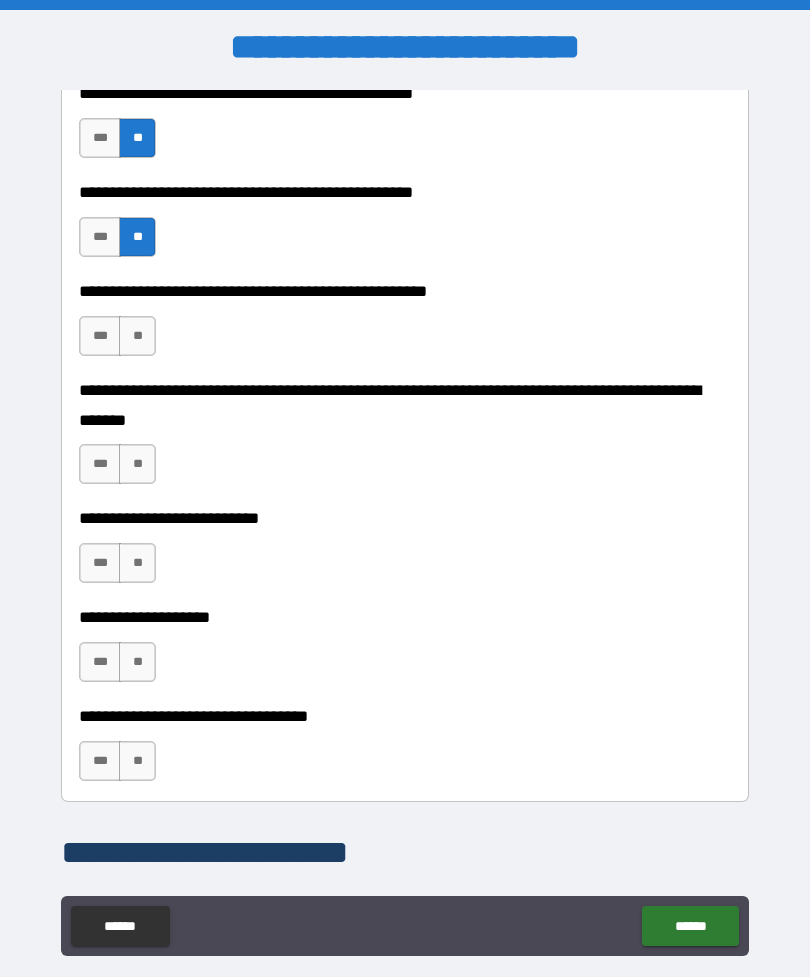 click on "**" at bounding box center (137, 336) 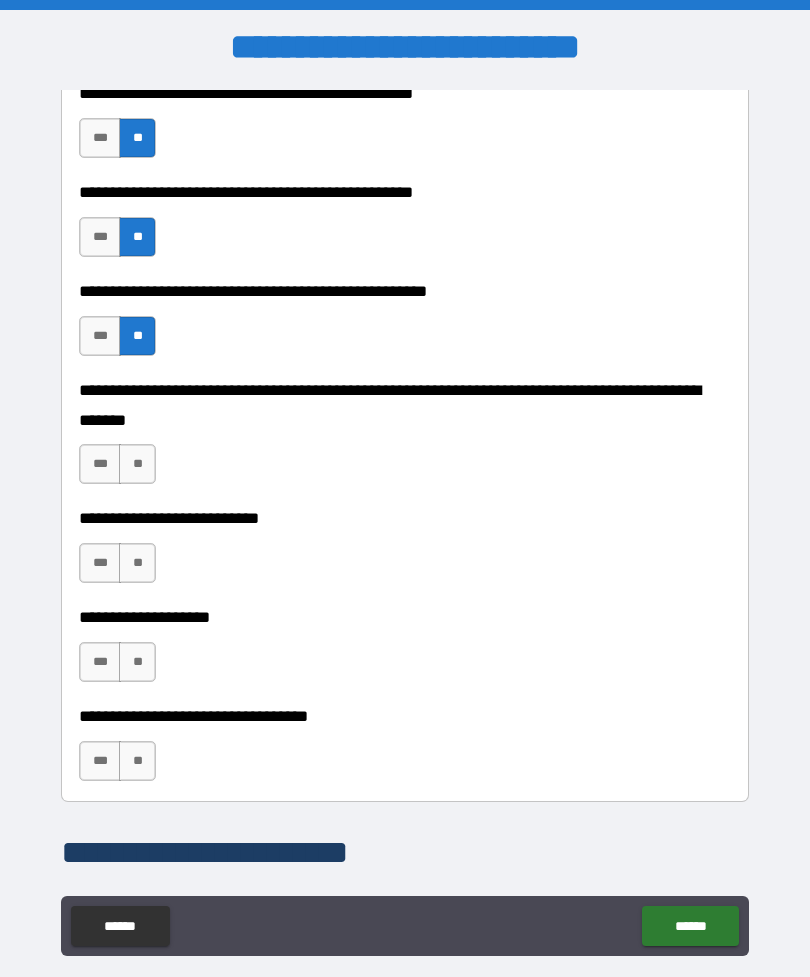 click on "**" at bounding box center [137, 464] 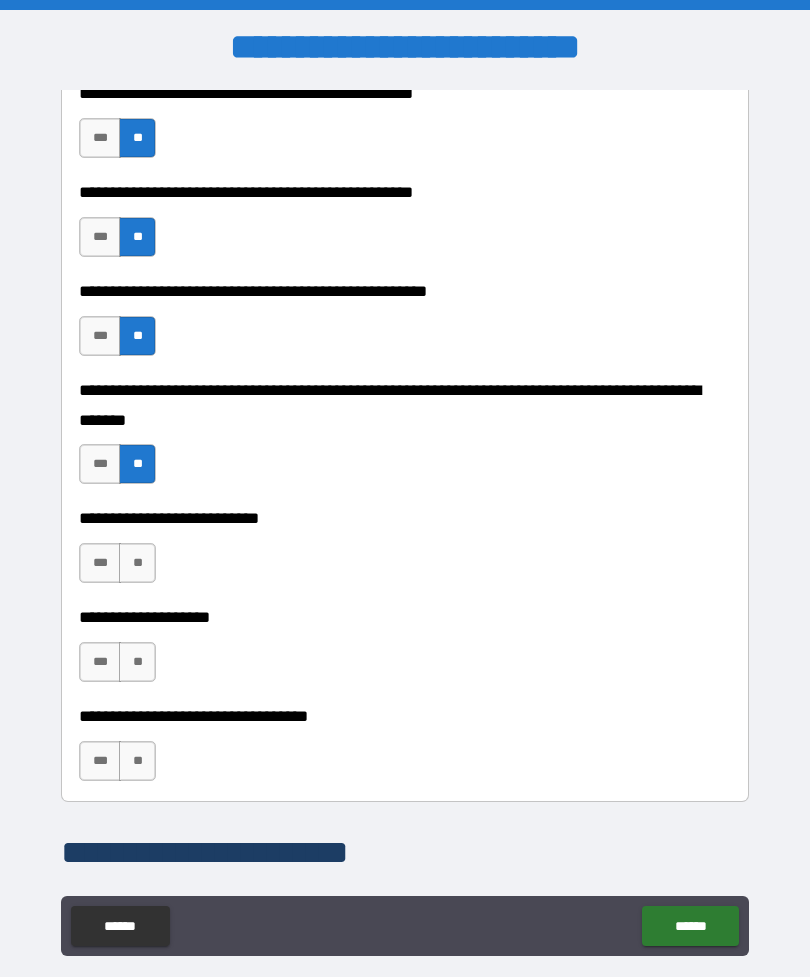 click on "**" at bounding box center [137, 563] 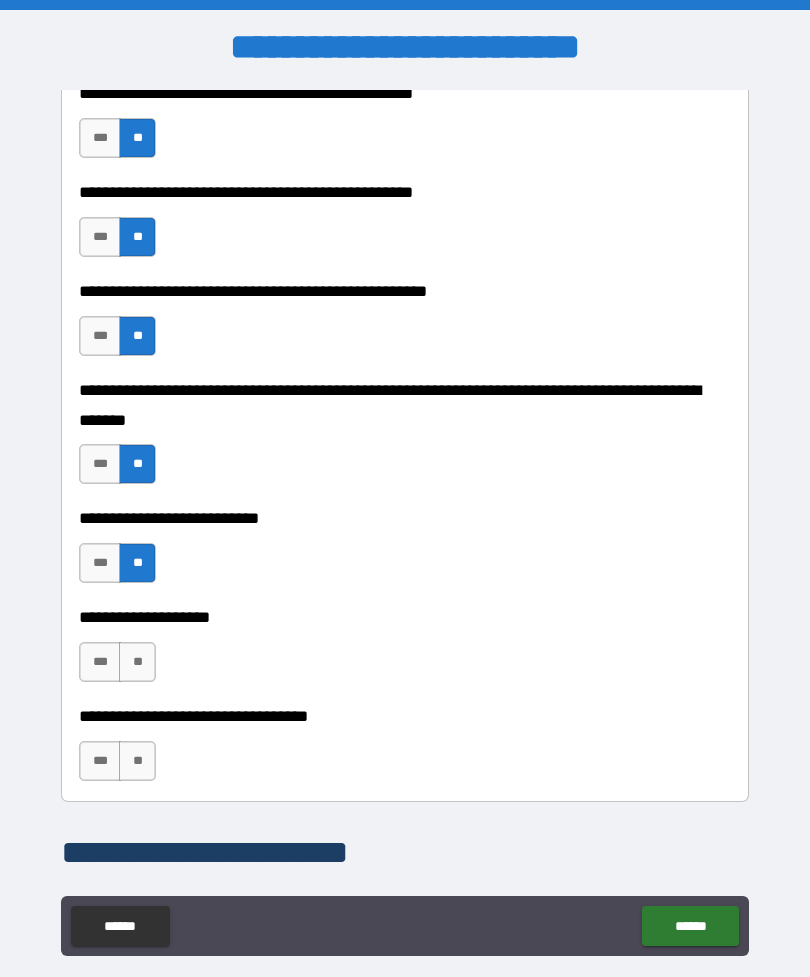click on "**" at bounding box center [137, 662] 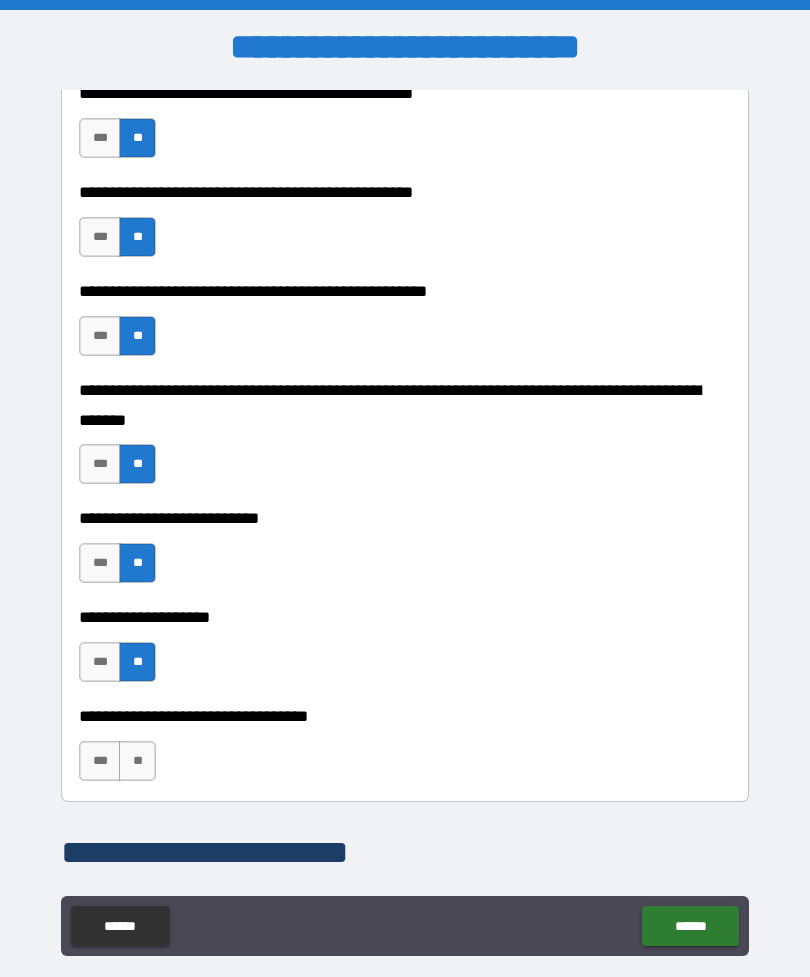 click on "**" at bounding box center (137, 761) 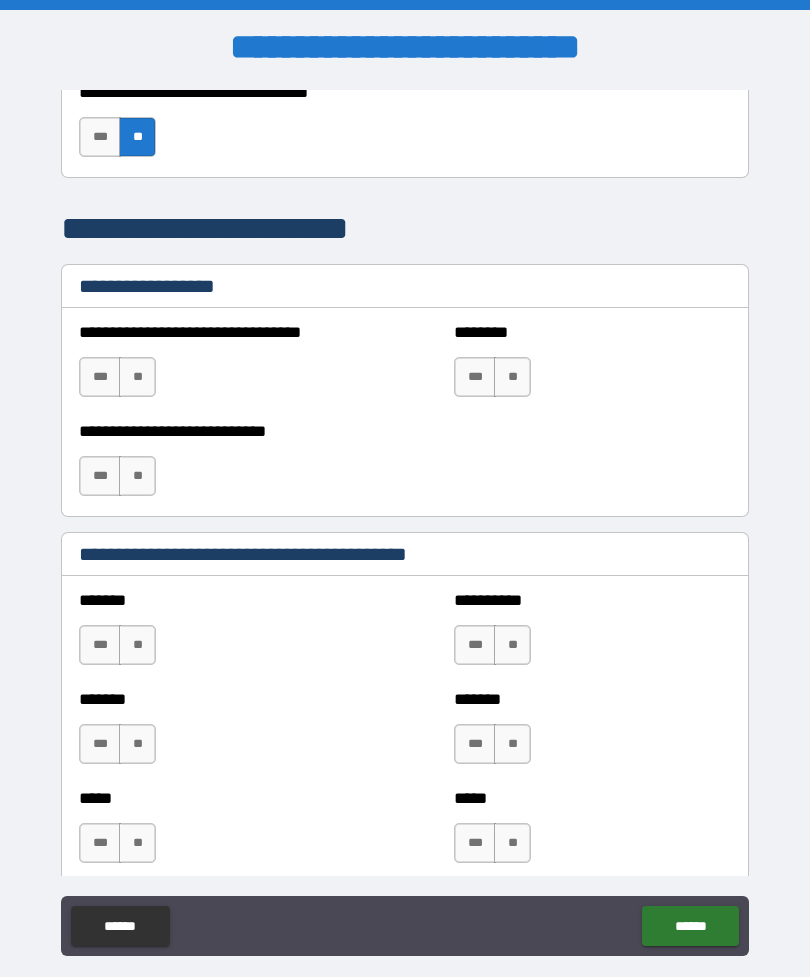 scroll, scrollTop: 1356, scrollLeft: 0, axis: vertical 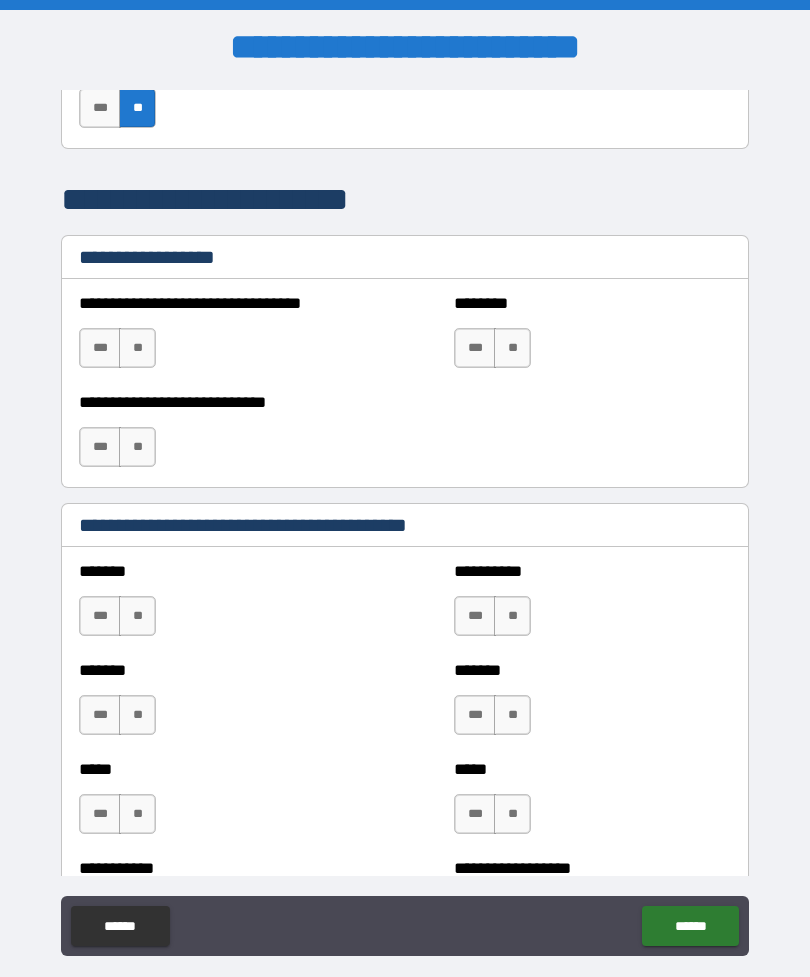 click on "**" at bounding box center [137, 348] 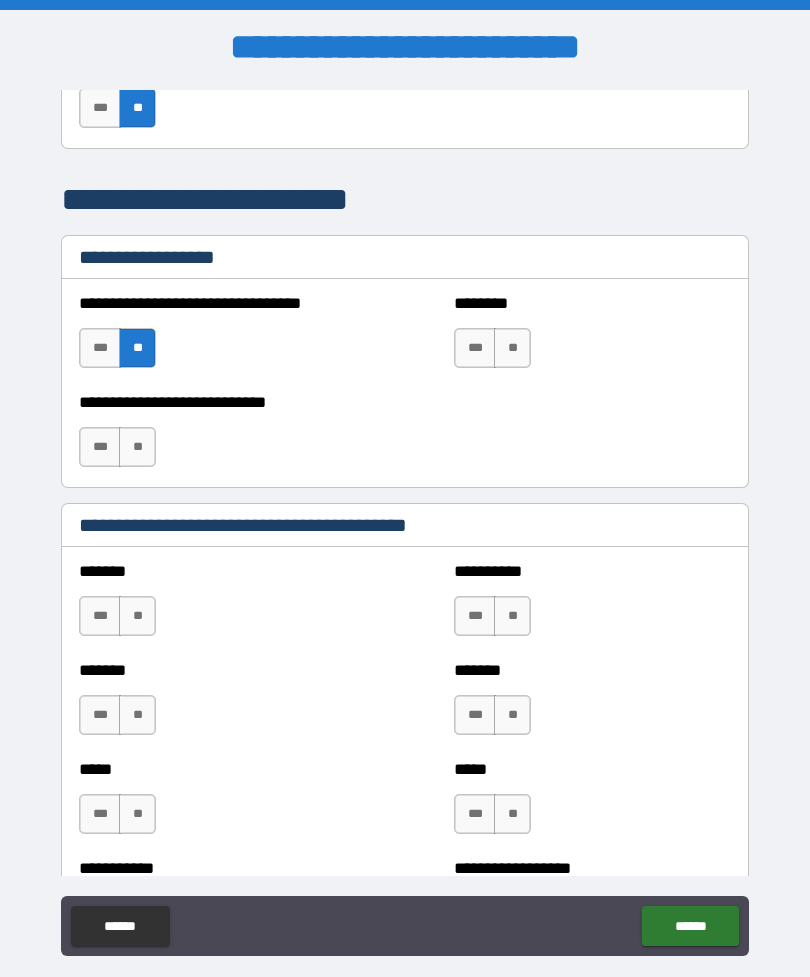 click on "**" at bounding box center (137, 447) 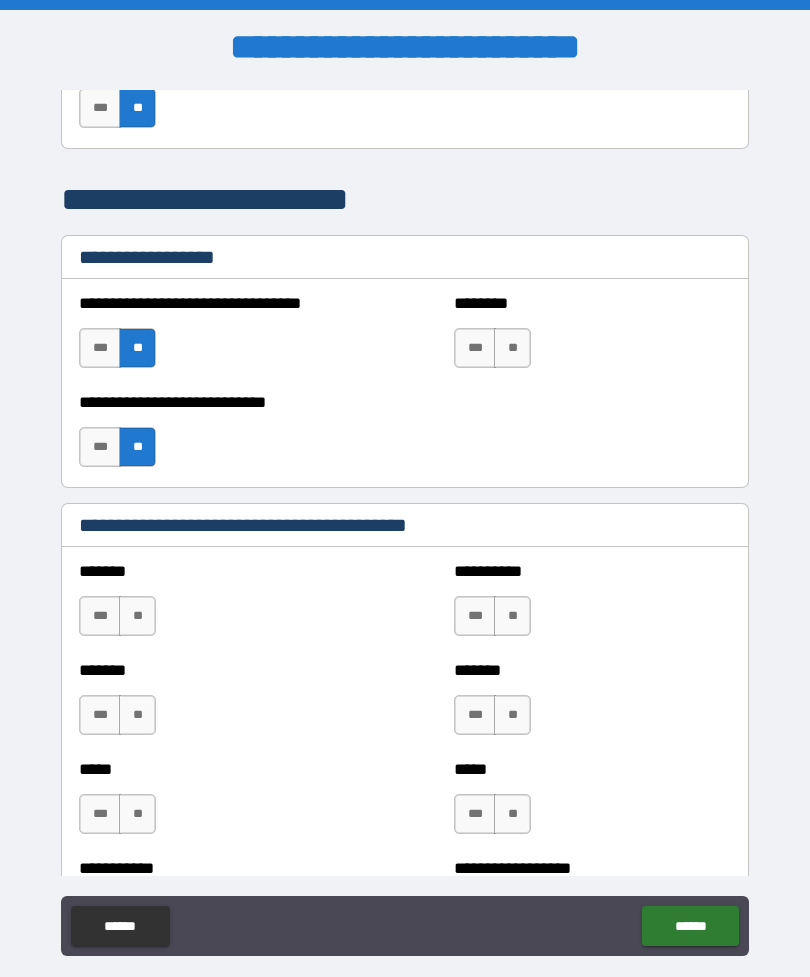 click on "**" at bounding box center [512, 348] 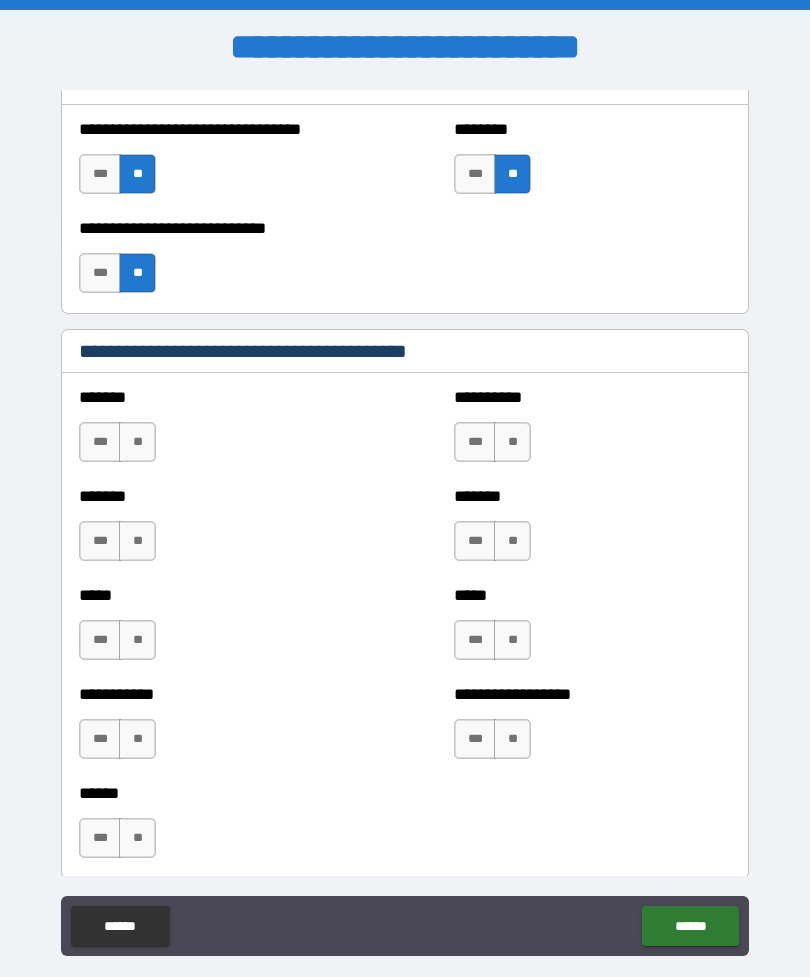 scroll, scrollTop: 1529, scrollLeft: 0, axis: vertical 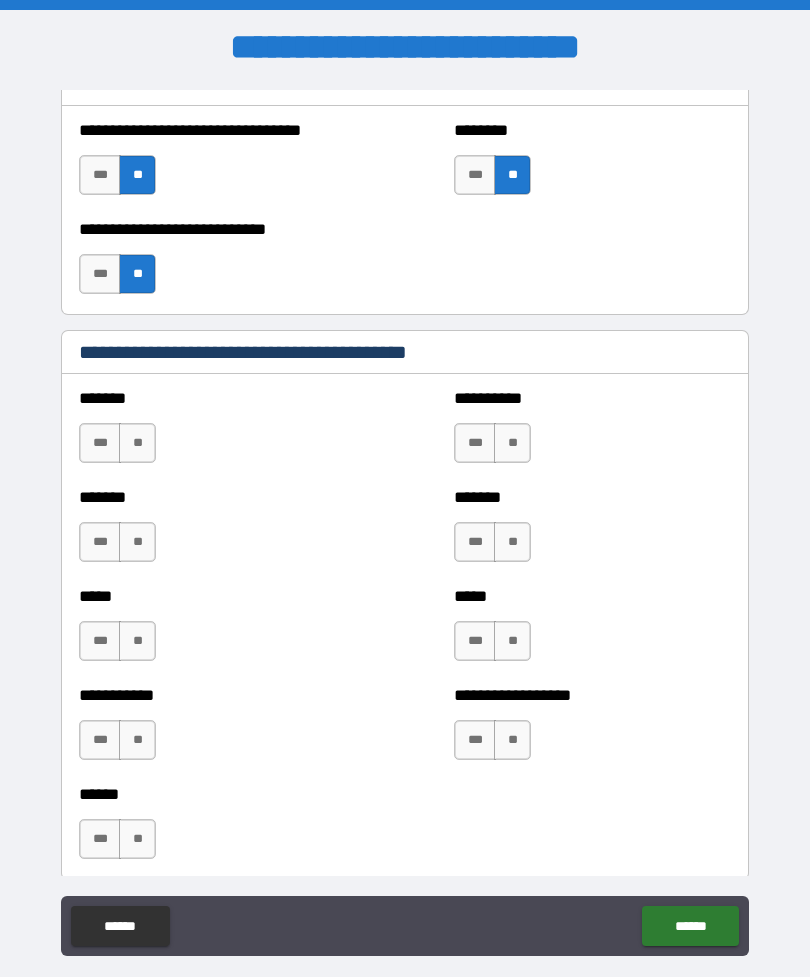 click on "**" at bounding box center (137, 443) 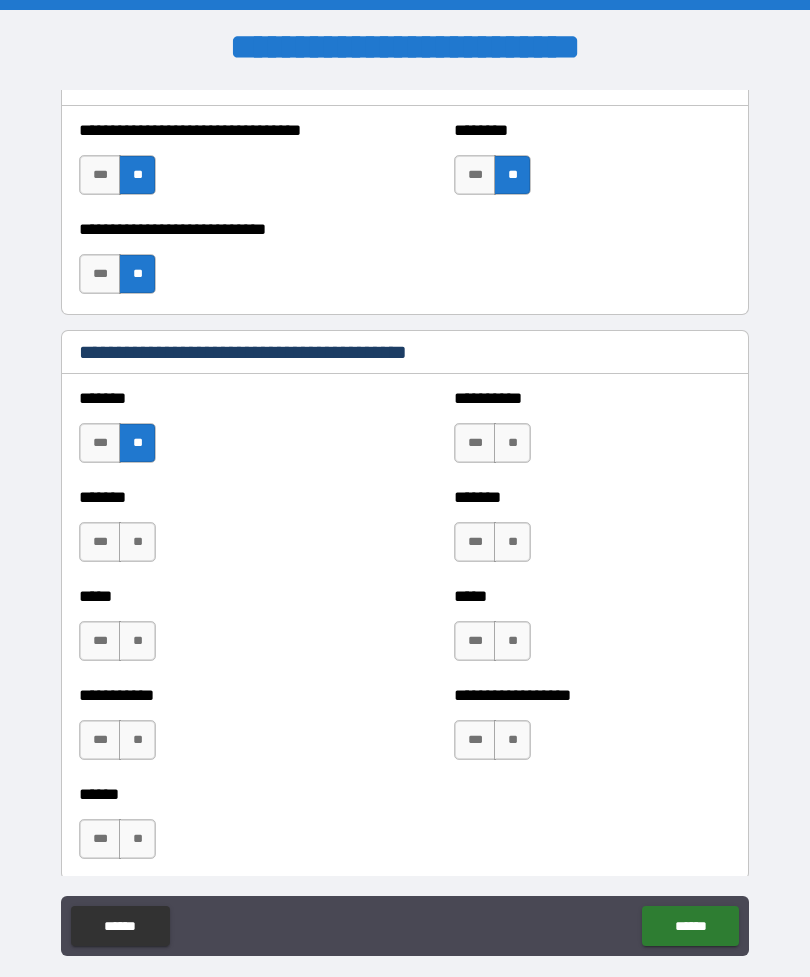 click on "**" at bounding box center [137, 542] 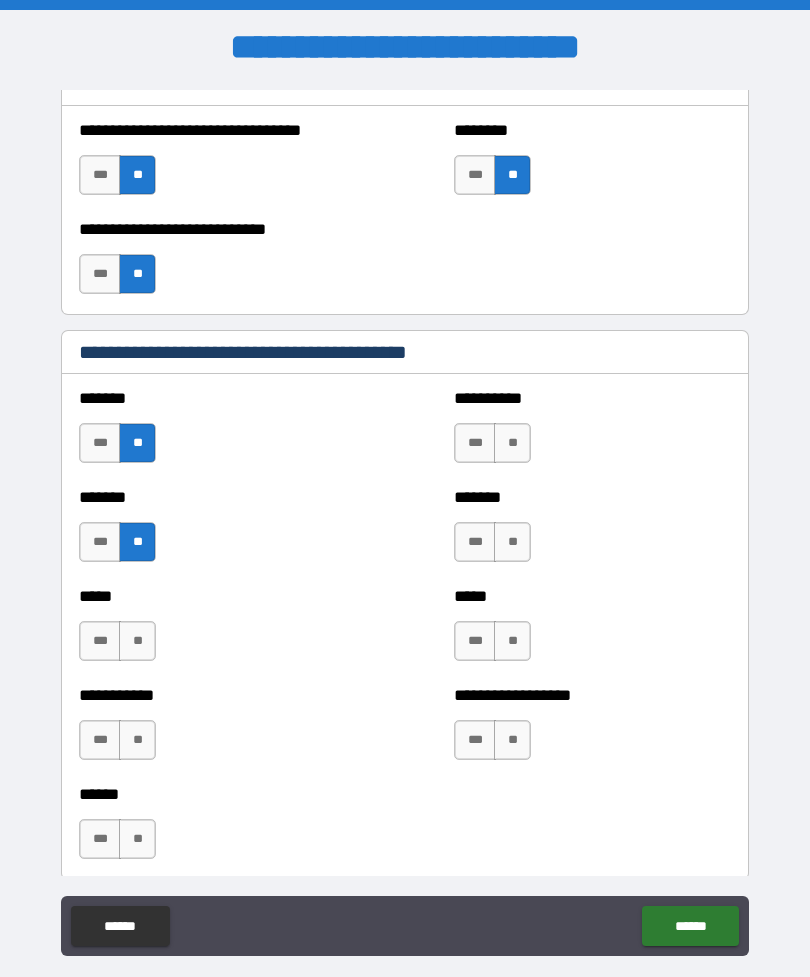 click on "**" at bounding box center [137, 740] 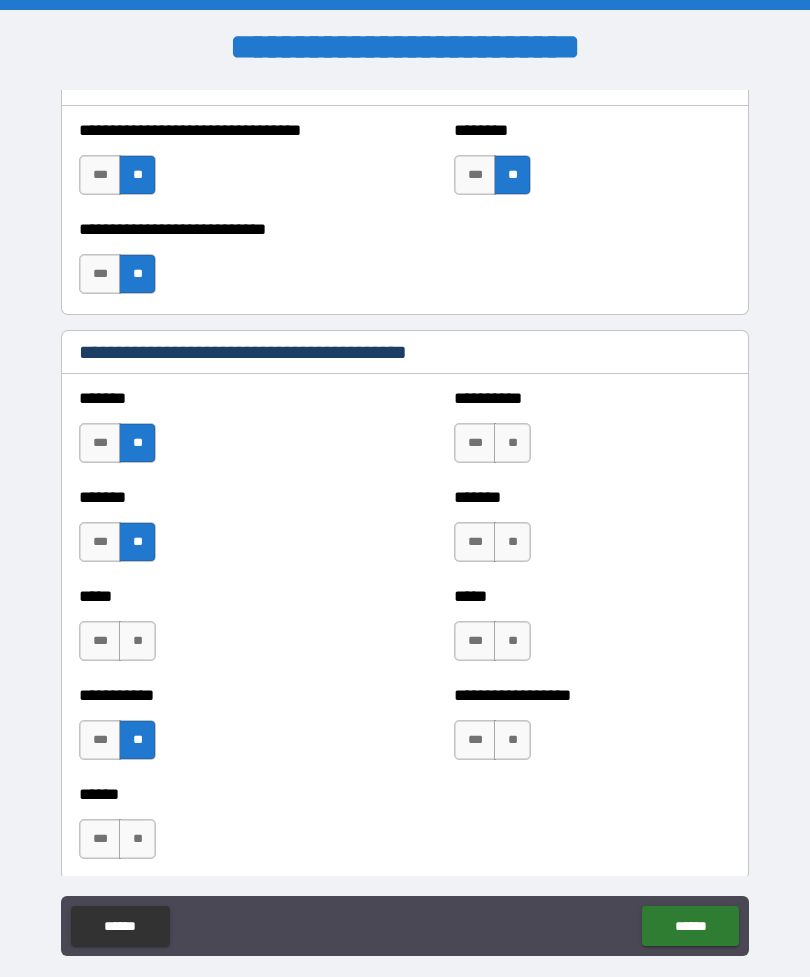click on "**" at bounding box center (137, 839) 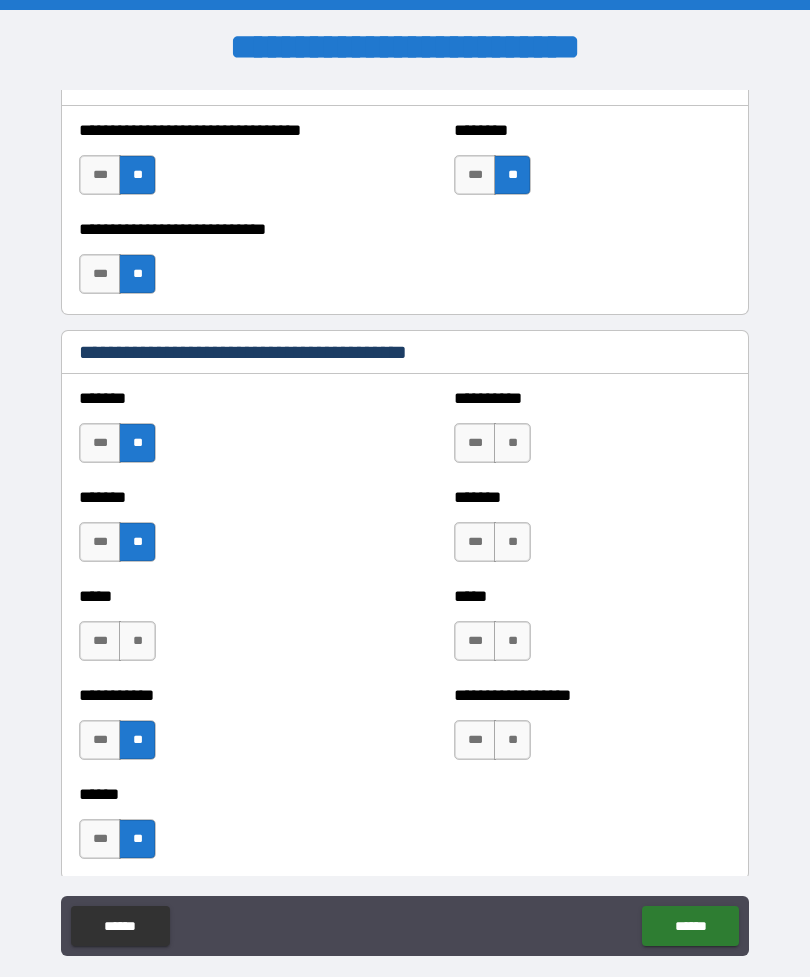 click on "**" at bounding box center (137, 839) 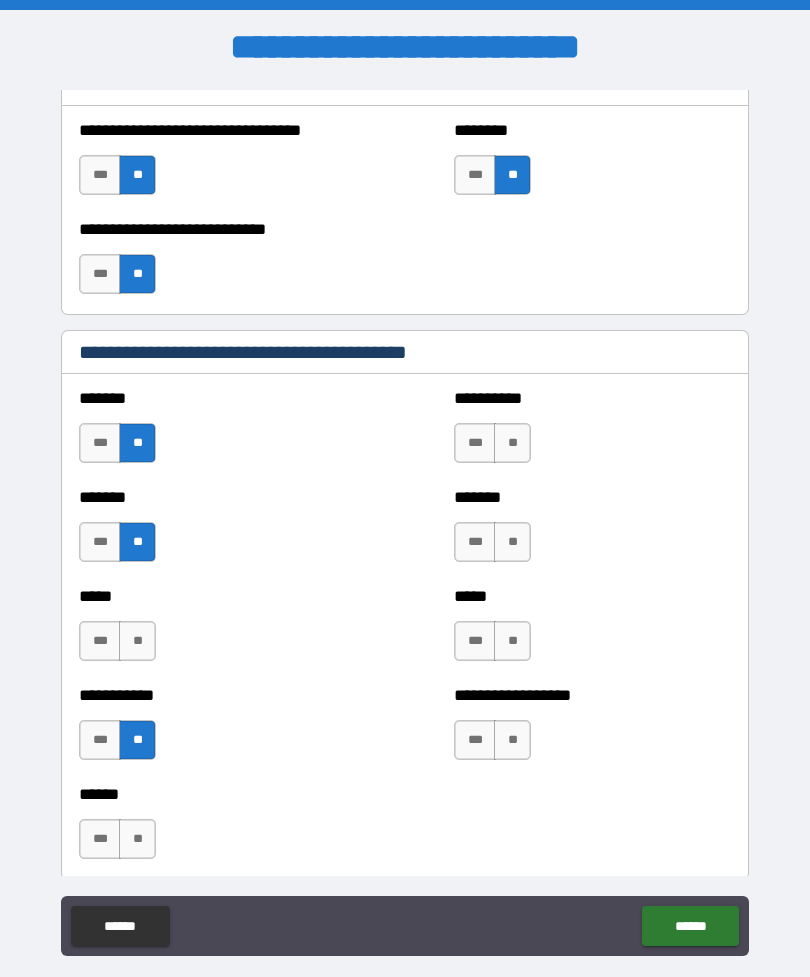 click on "**" at bounding box center (512, 641) 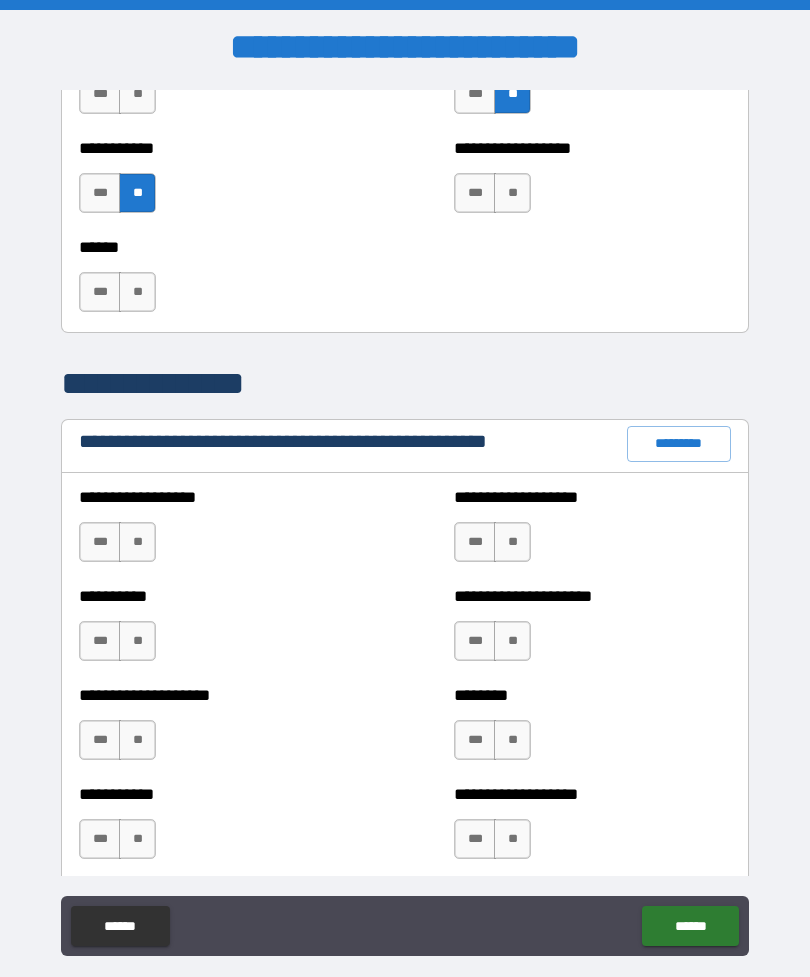 scroll, scrollTop: 2077, scrollLeft: 0, axis: vertical 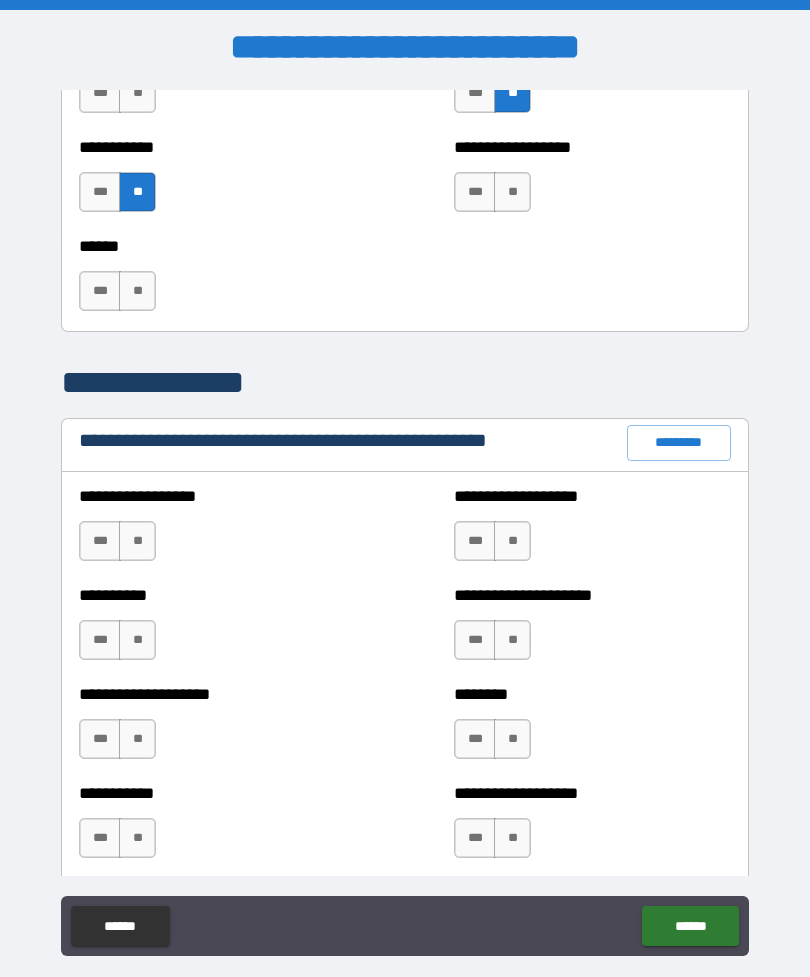 click on "**" at bounding box center [137, 541] 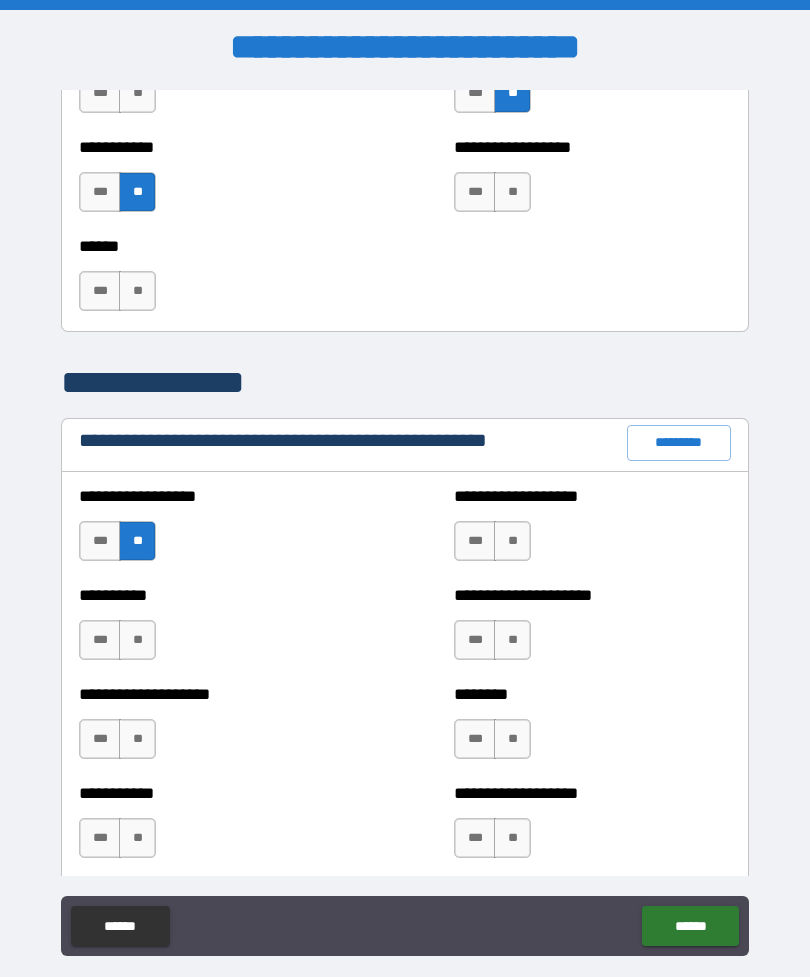 click on "**" at bounding box center [137, 640] 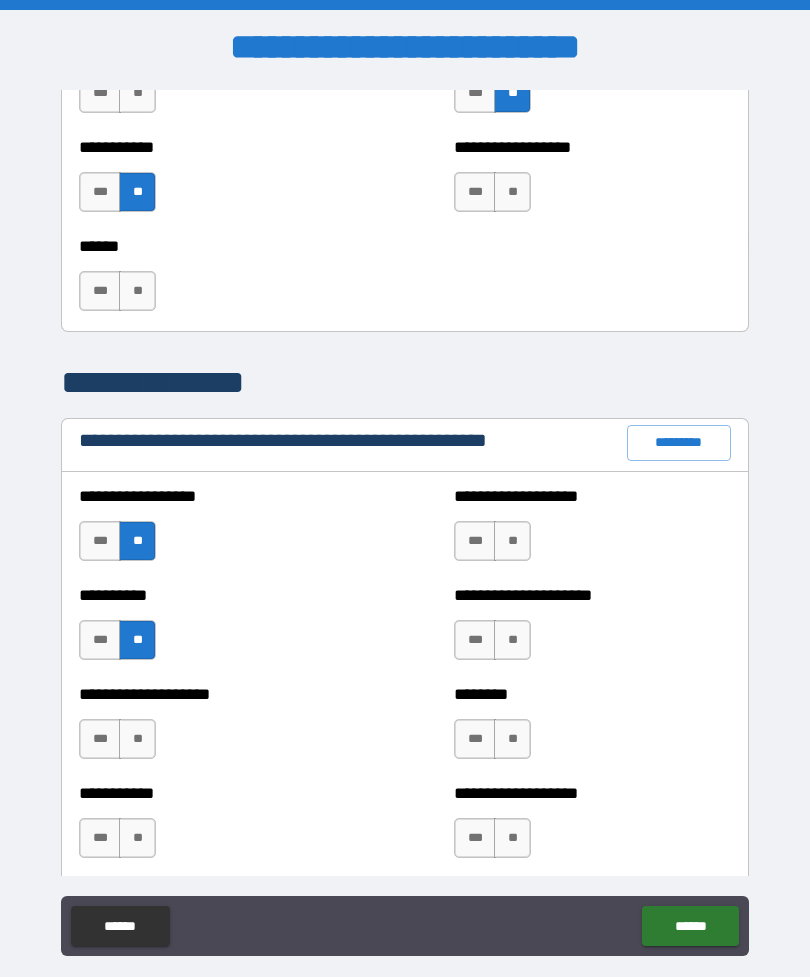 click on "**" at bounding box center [137, 739] 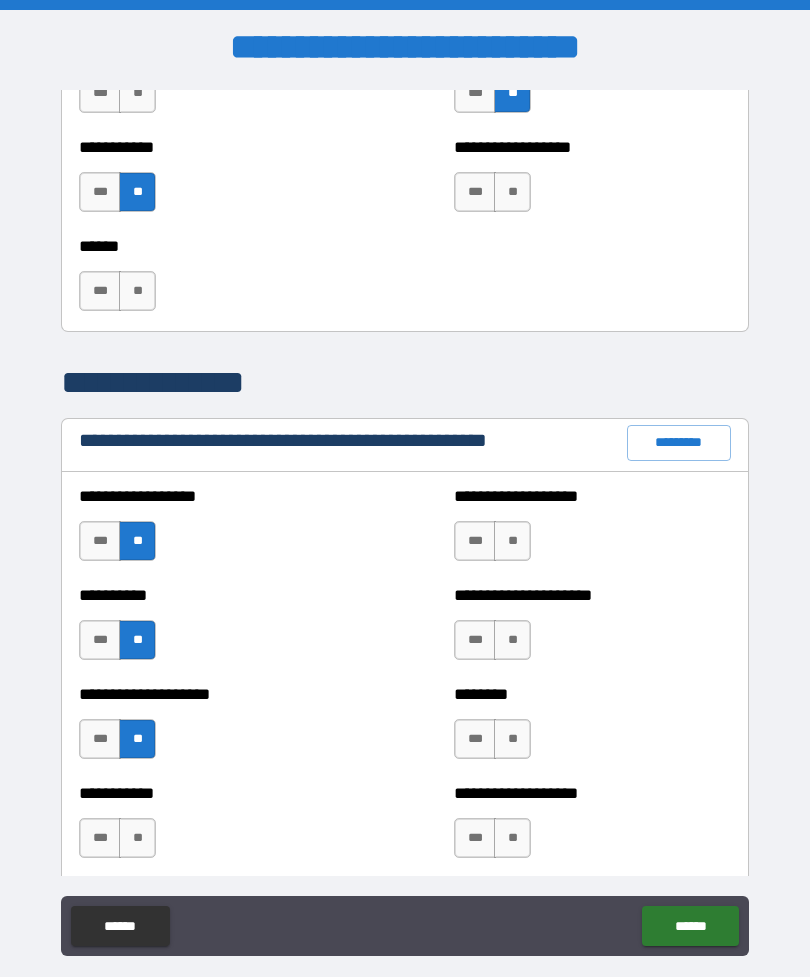 click on "**" at bounding box center [137, 838] 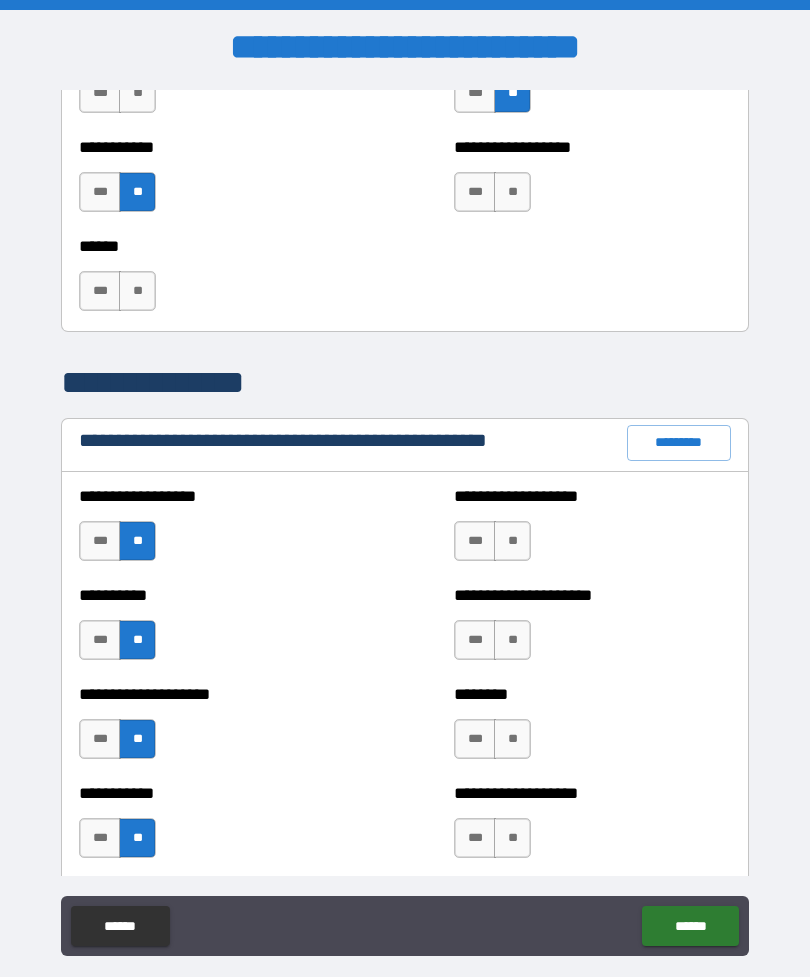 click on "**" at bounding box center (512, 838) 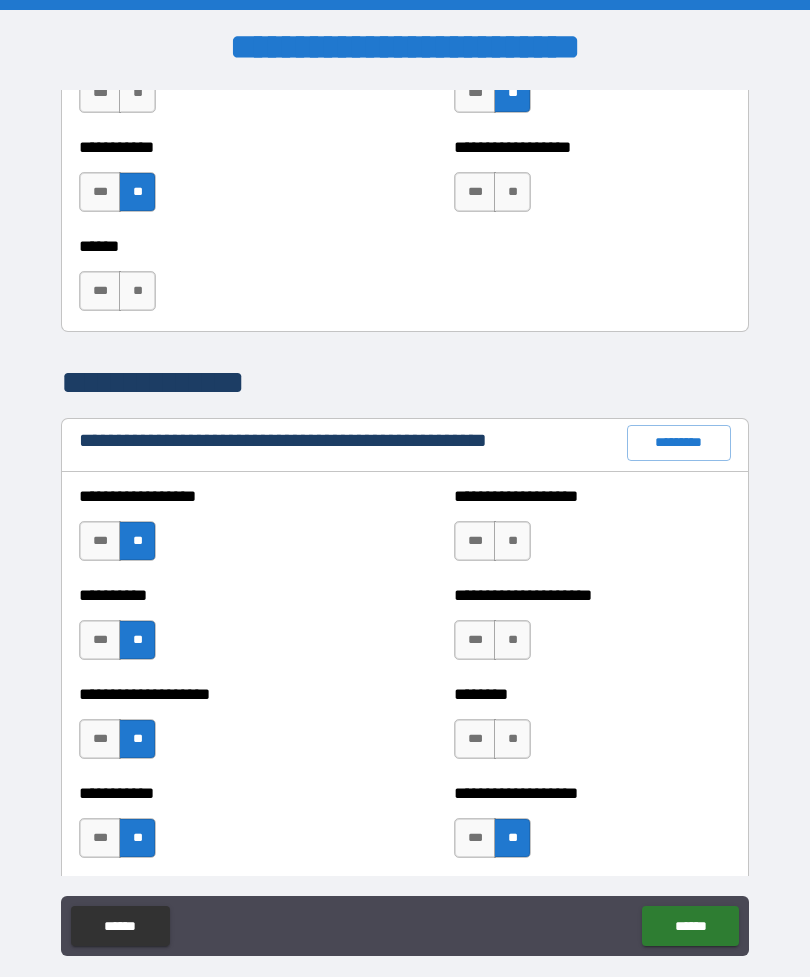 click on "**" at bounding box center (512, 739) 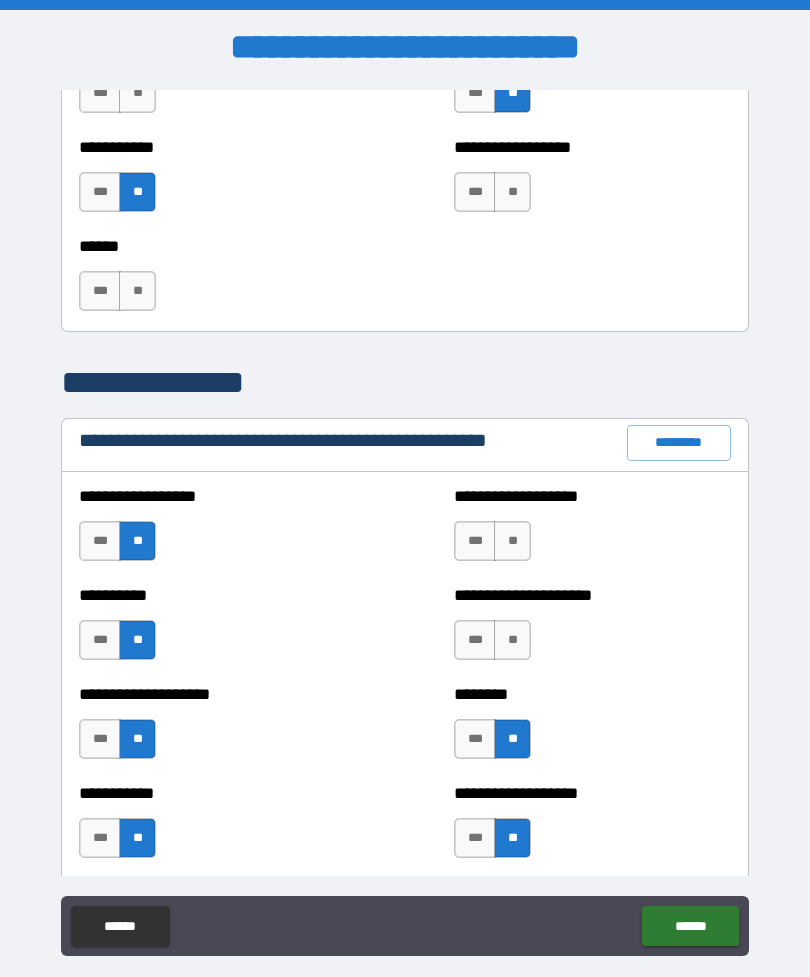 click on "***" at bounding box center [475, 640] 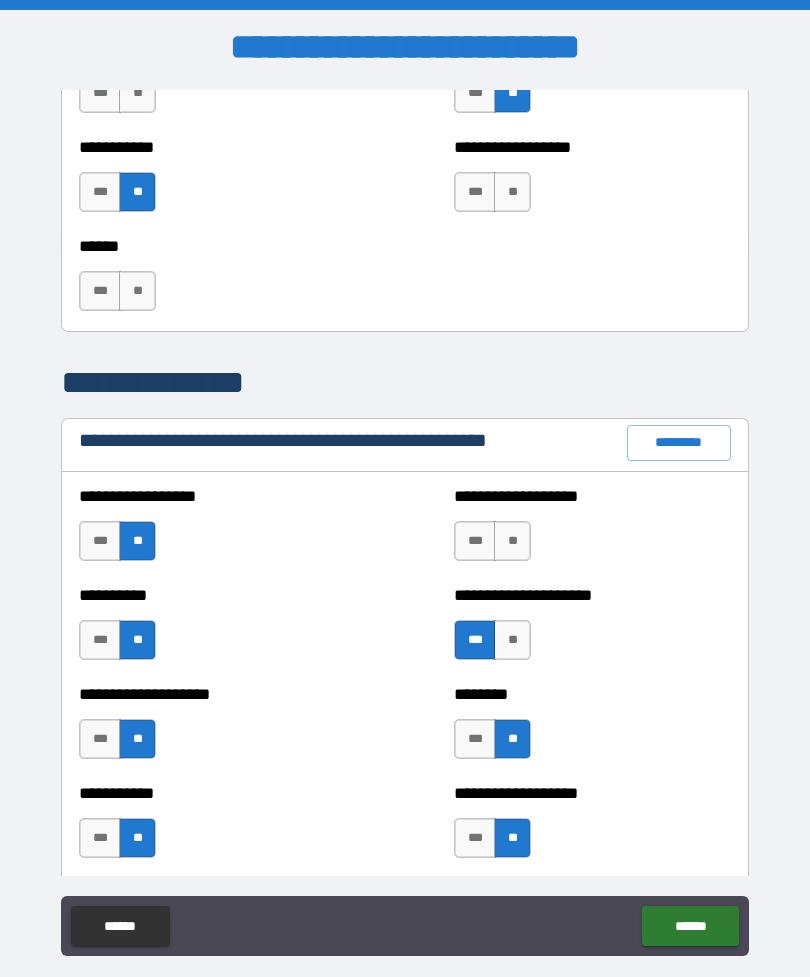 click on "**" at bounding box center [512, 541] 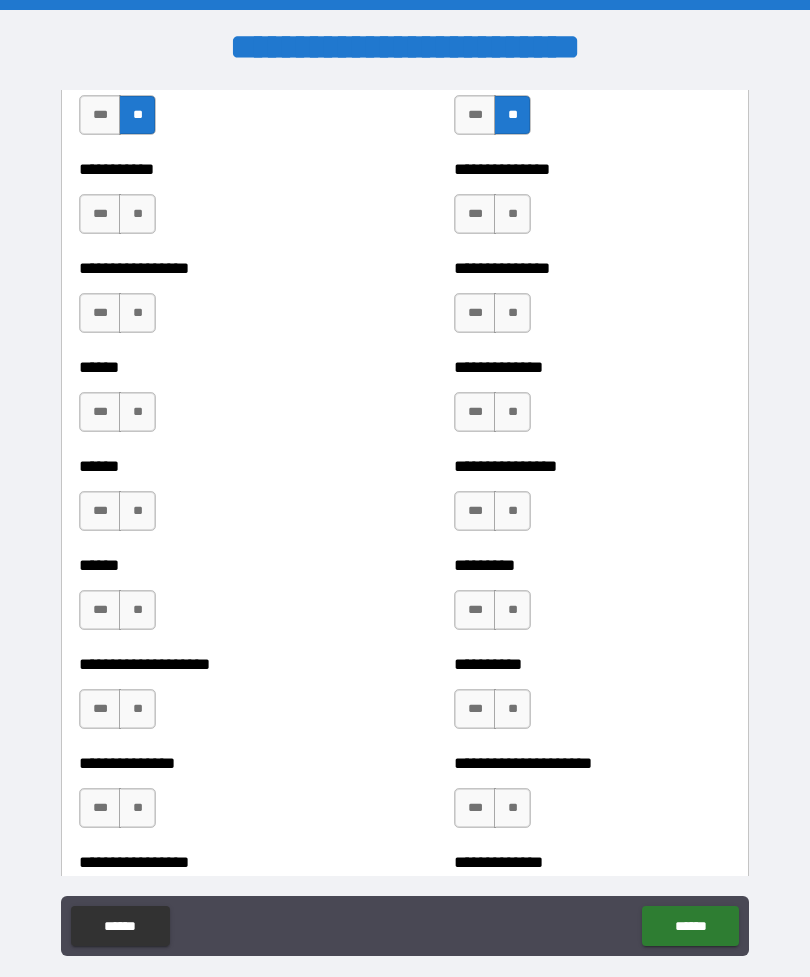 scroll, scrollTop: 2778, scrollLeft: 0, axis: vertical 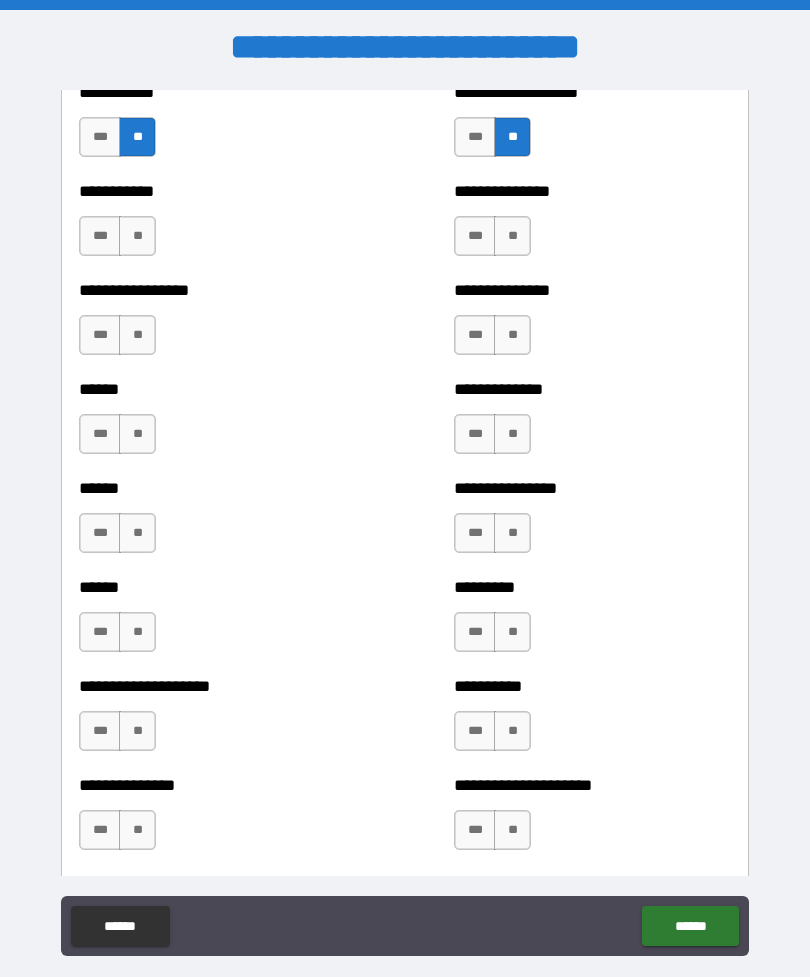 click on "**" at bounding box center (137, 236) 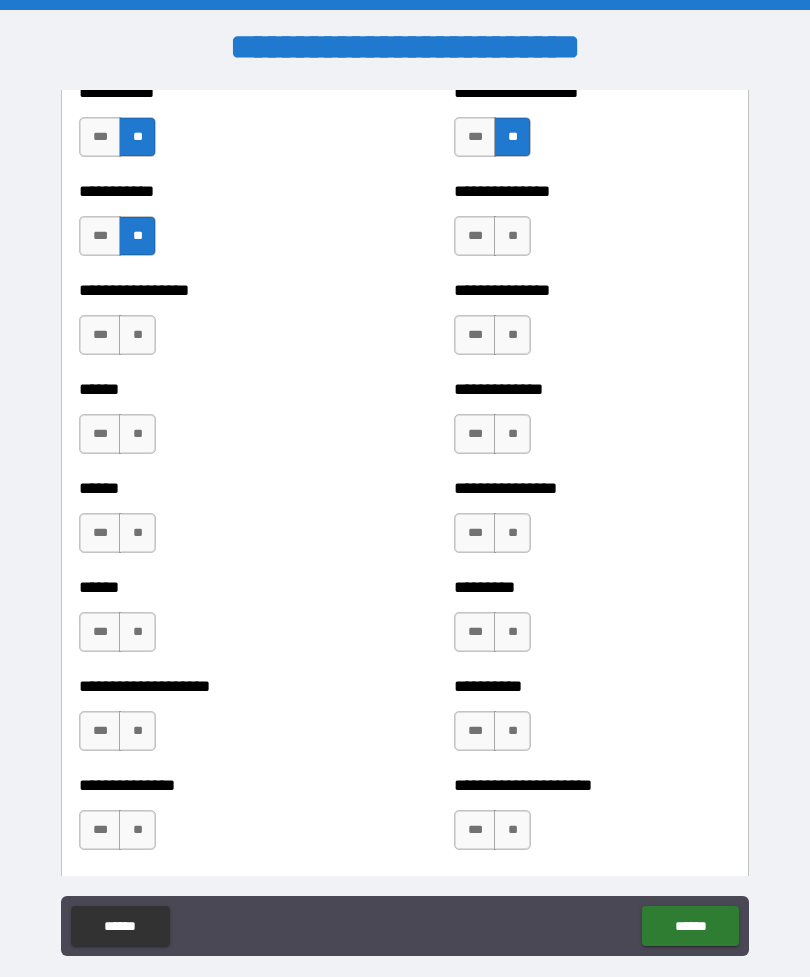 click on "**" at bounding box center (137, 335) 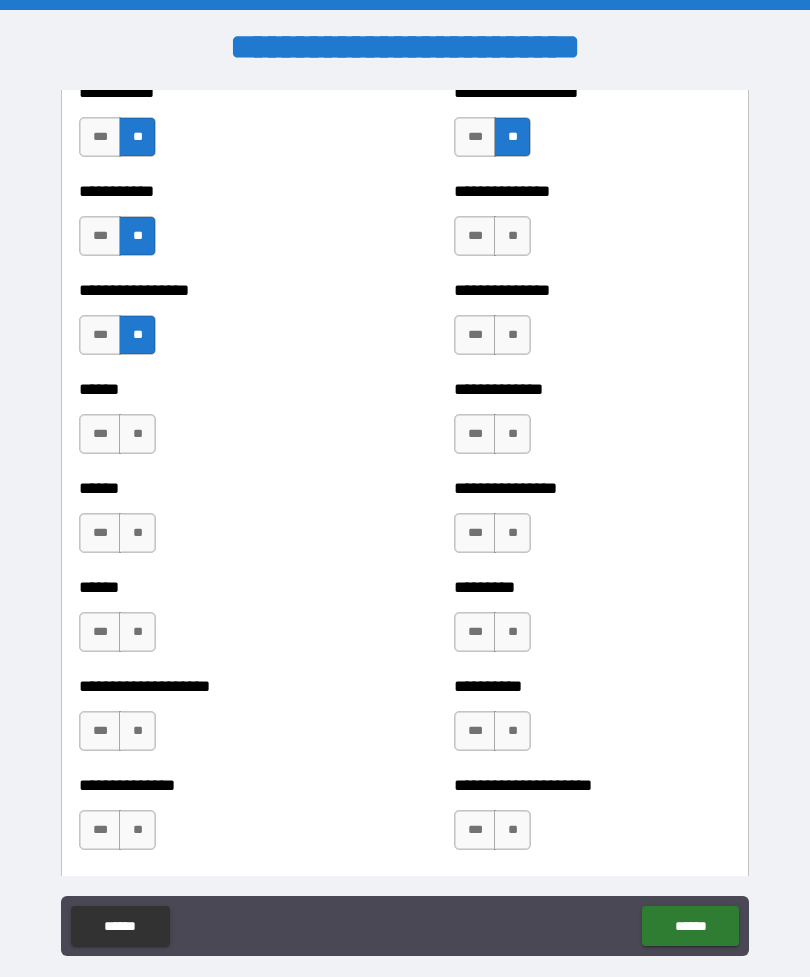 click on "**" at bounding box center (137, 434) 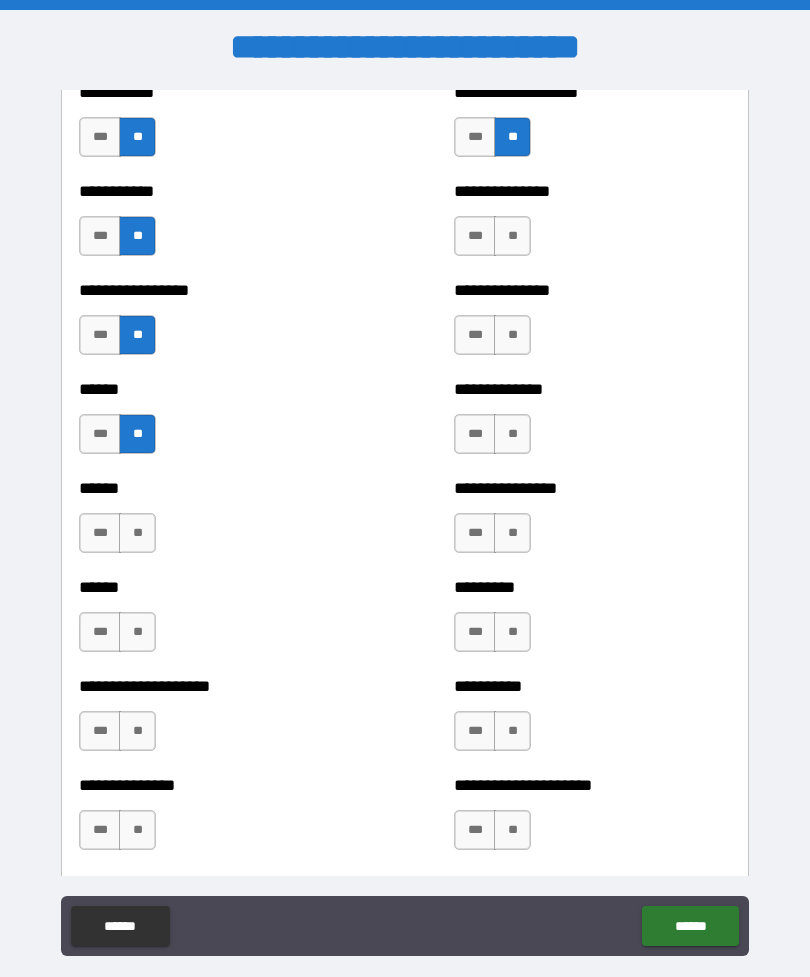 click on "**" at bounding box center [137, 533] 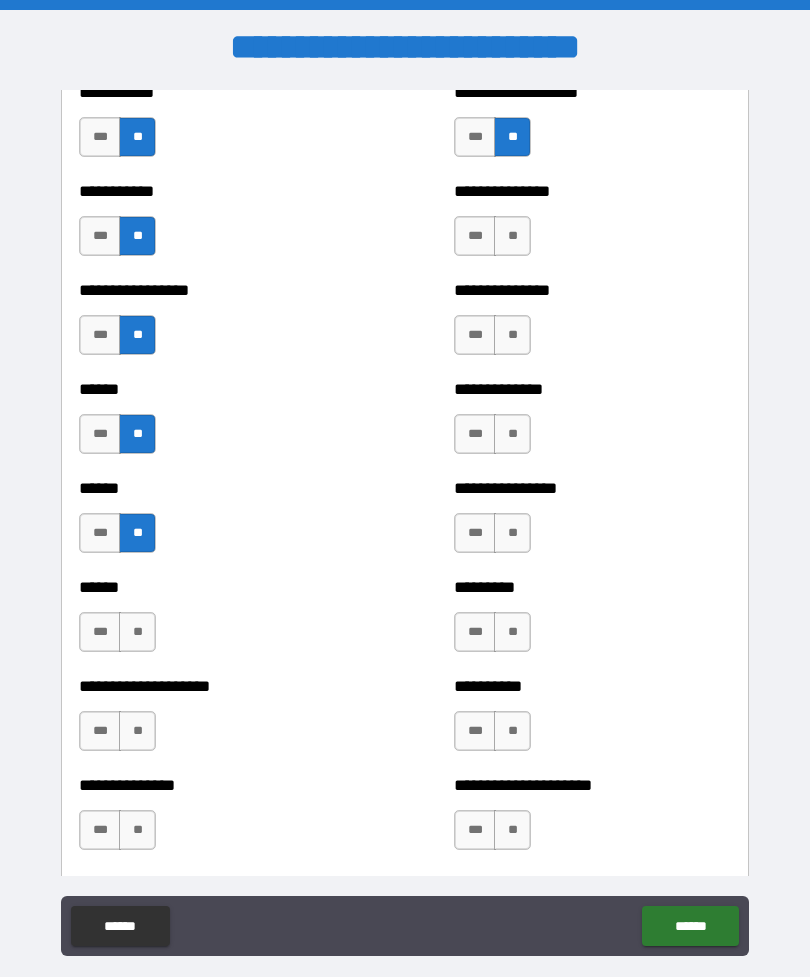 click on "**" at bounding box center [137, 632] 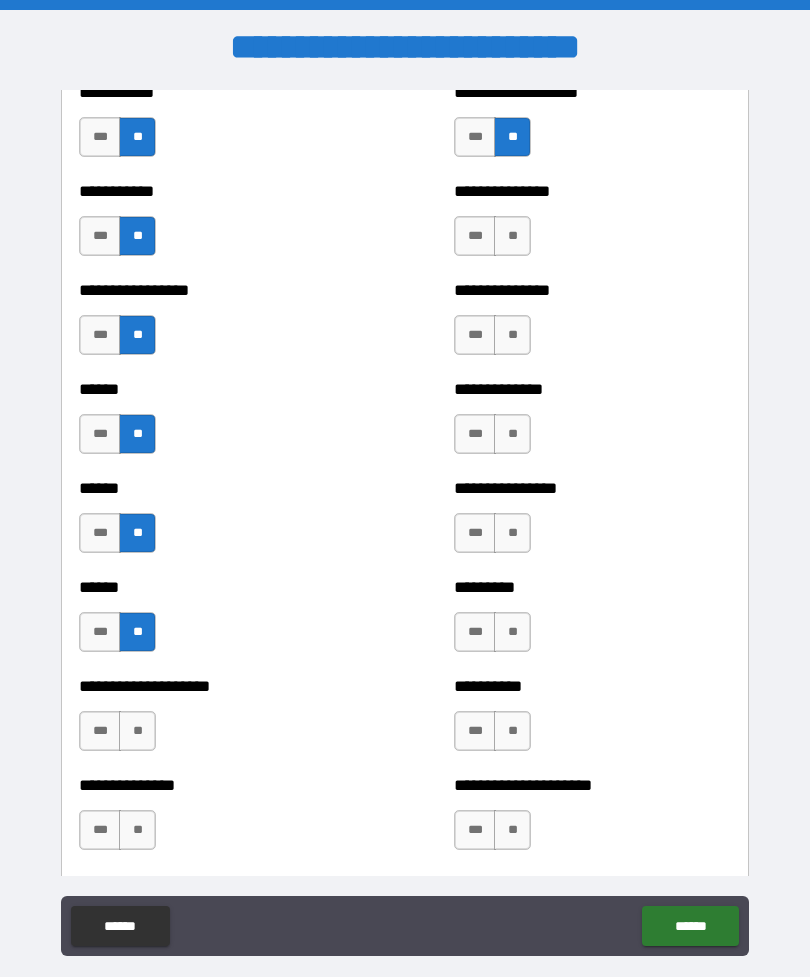 click on "**" at bounding box center [137, 731] 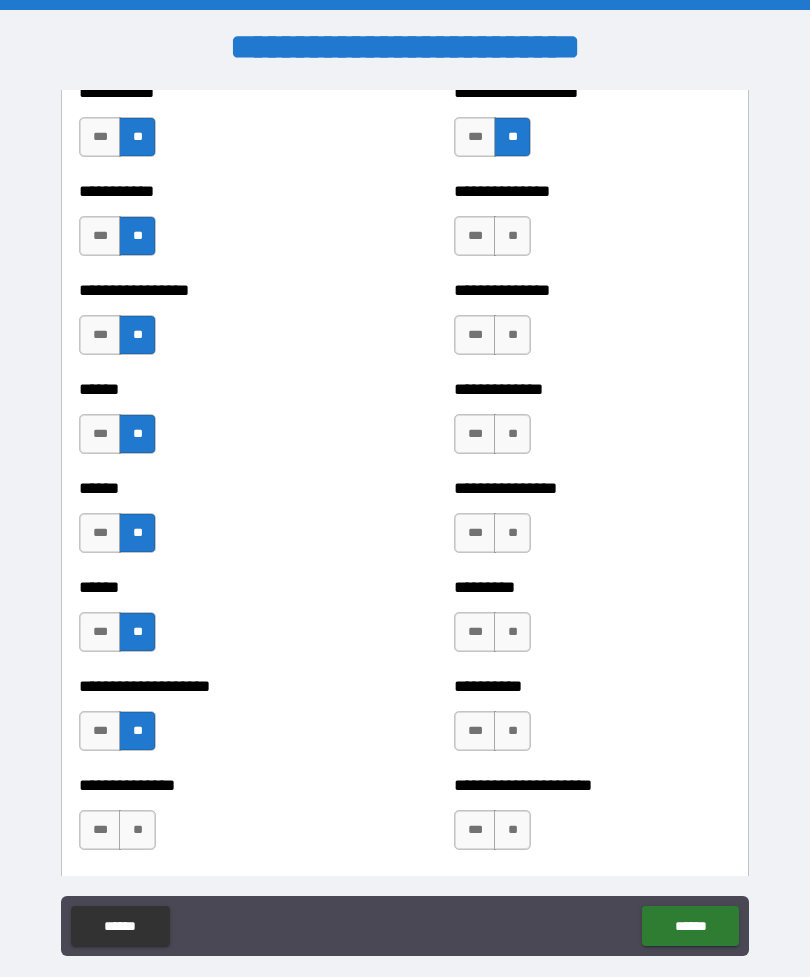 click on "**" at bounding box center (137, 830) 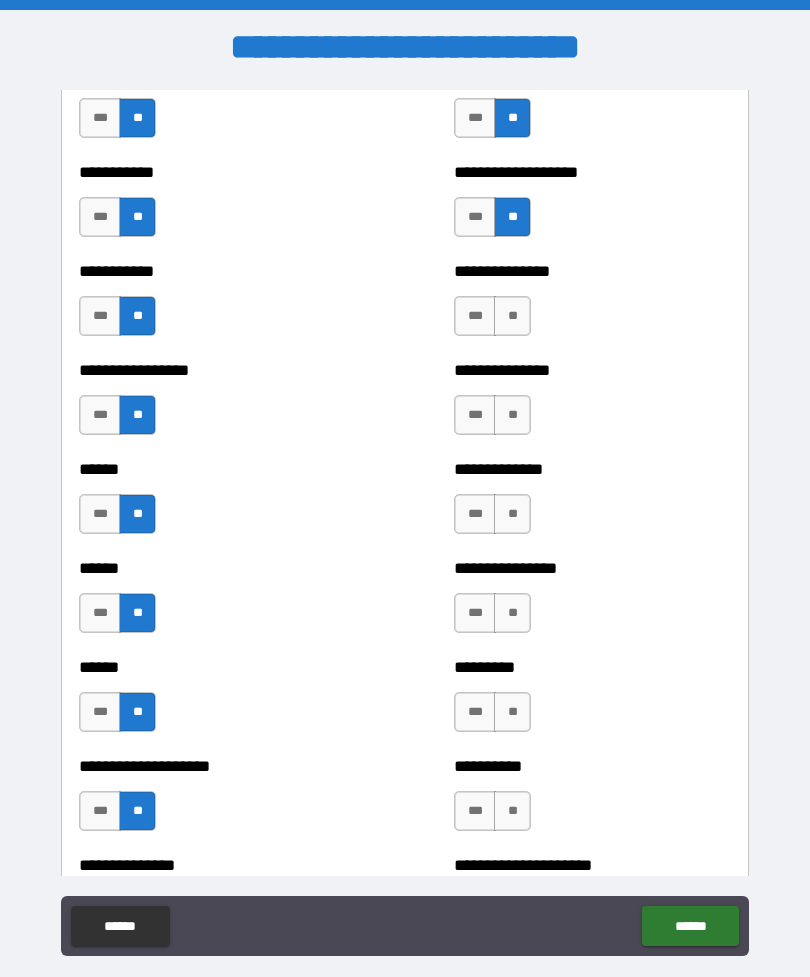 scroll, scrollTop: 2691, scrollLeft: 0, axis: vertical 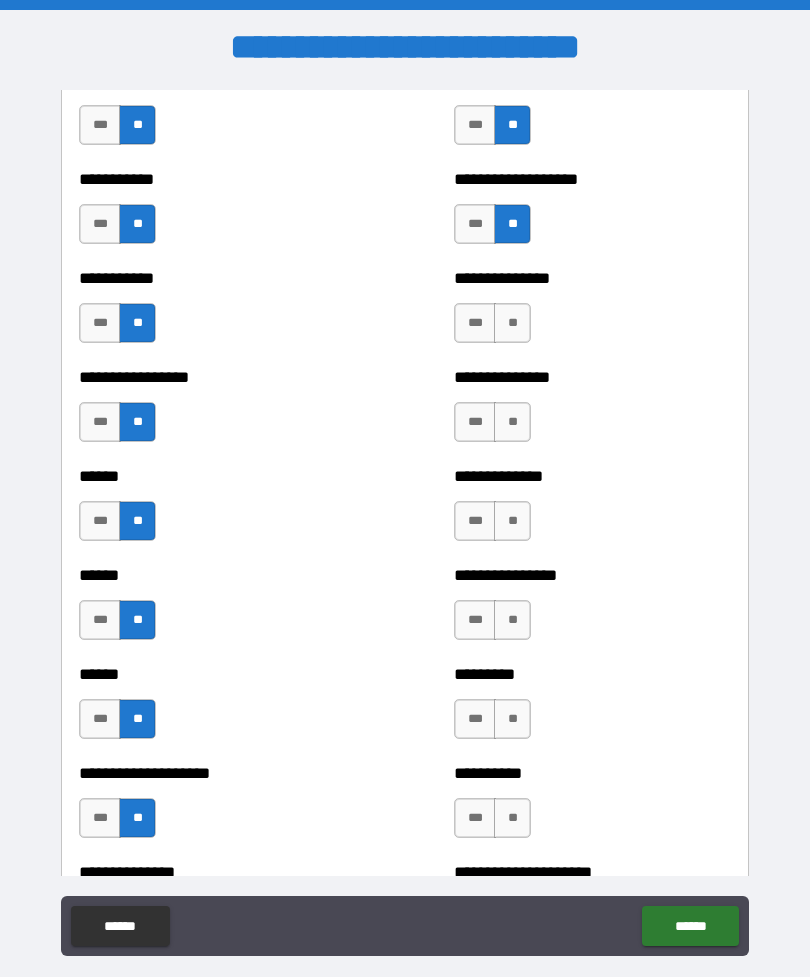click on "**" at bounding box center [512, 323] 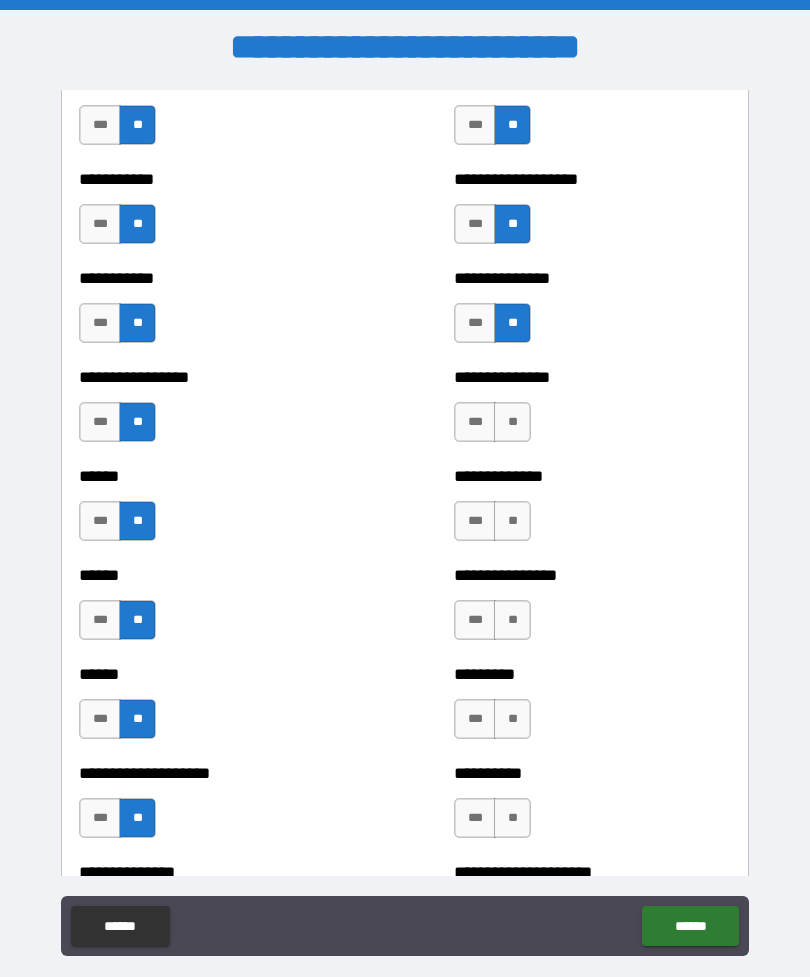 click on "**" at bounding box center (512, 422) 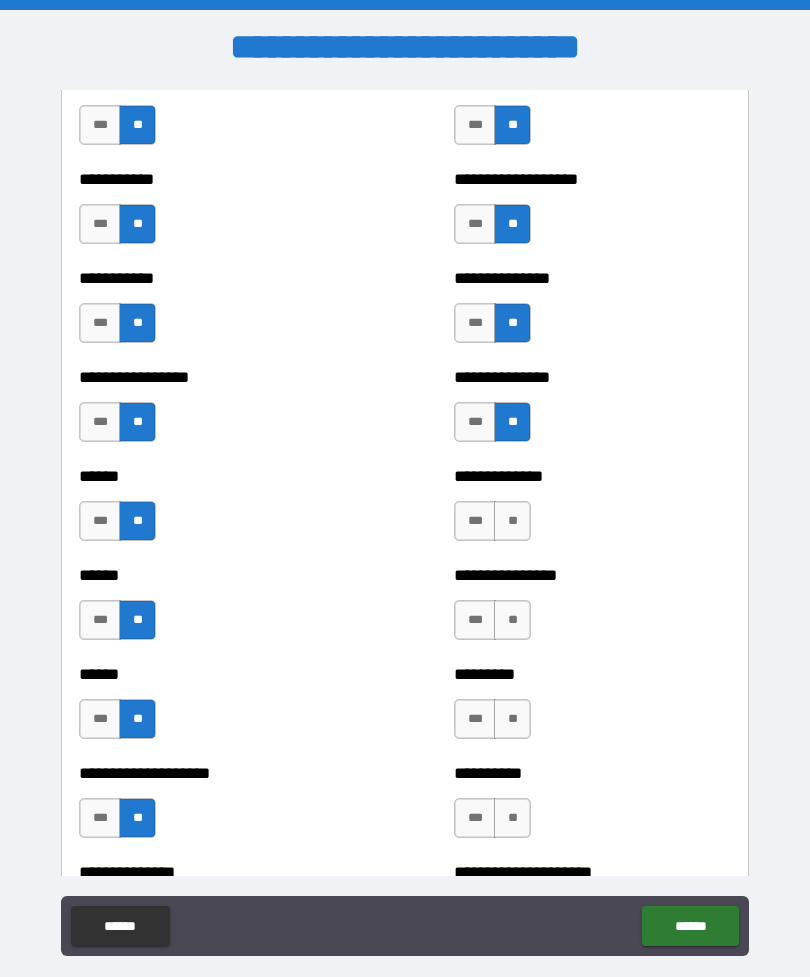 click on "**" at bounding box center (512, 521) 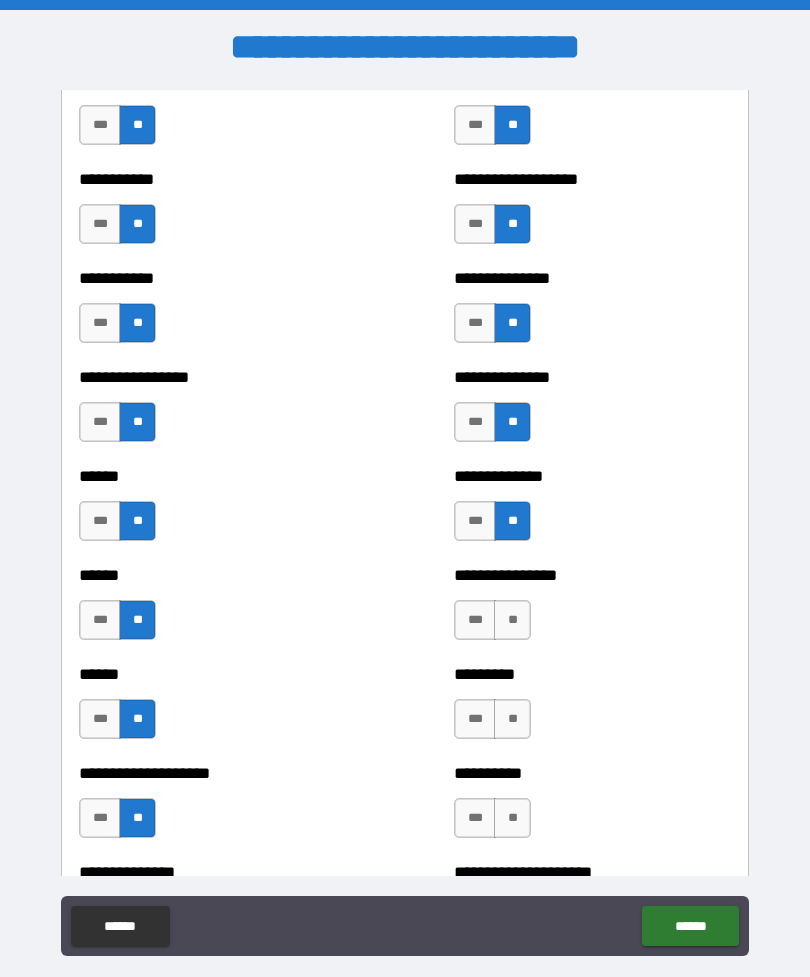 click on "**" at bounding box center (512, 620) 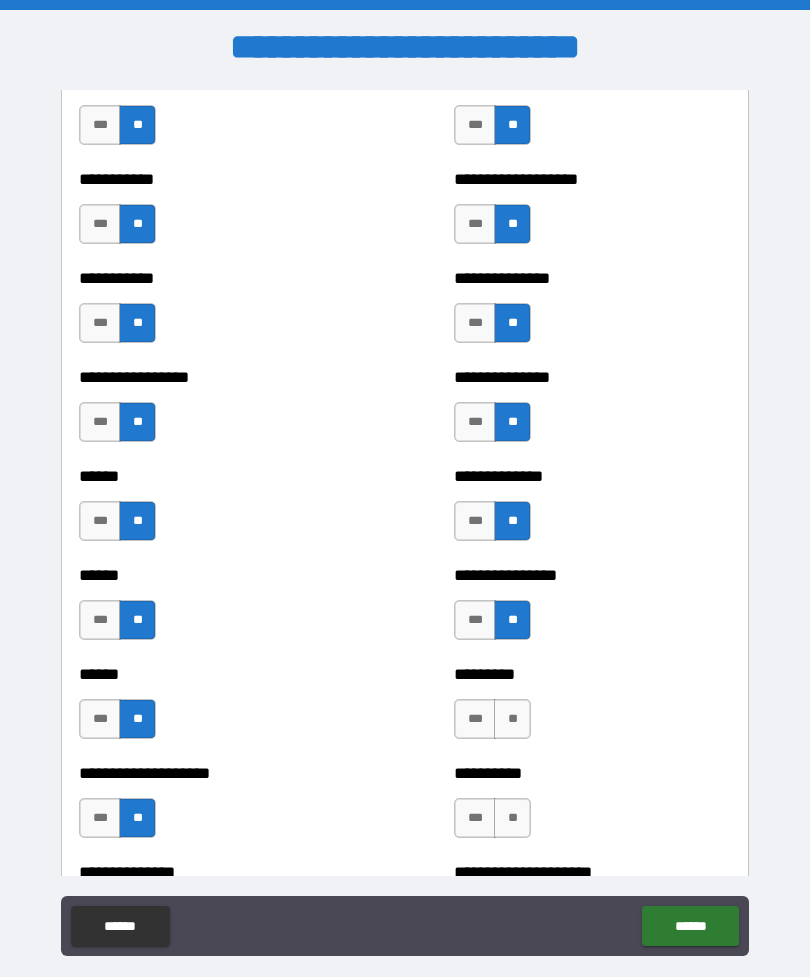 click on "**" at bounding box center (512, 719) 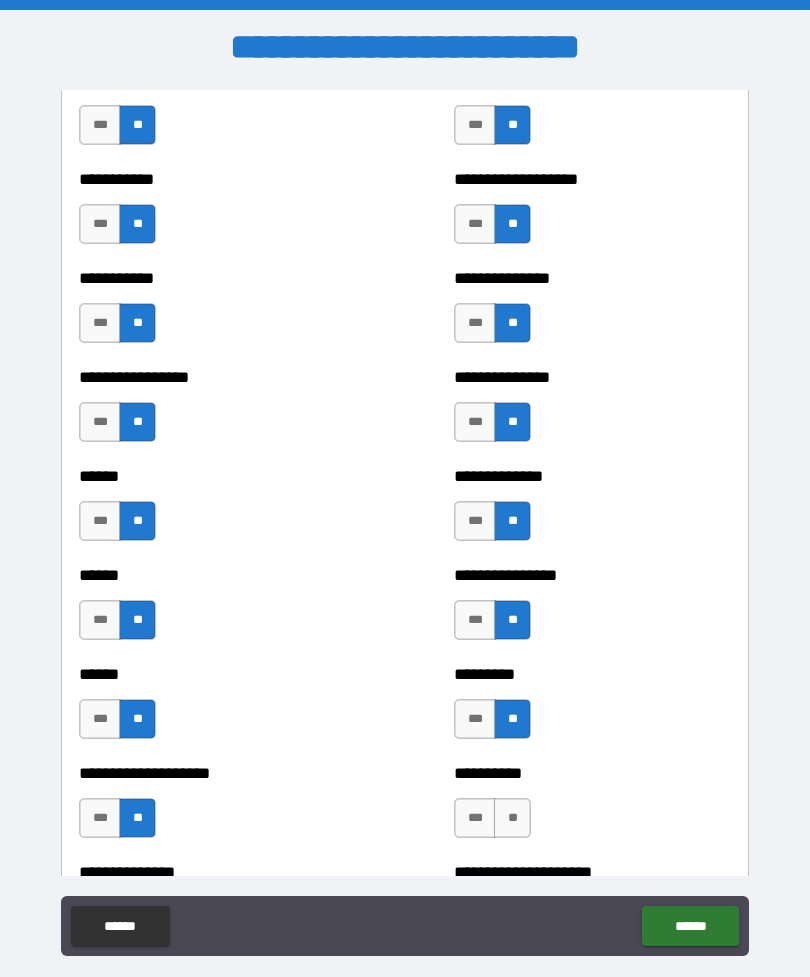 click on "**" at bounding box center [512, 818] 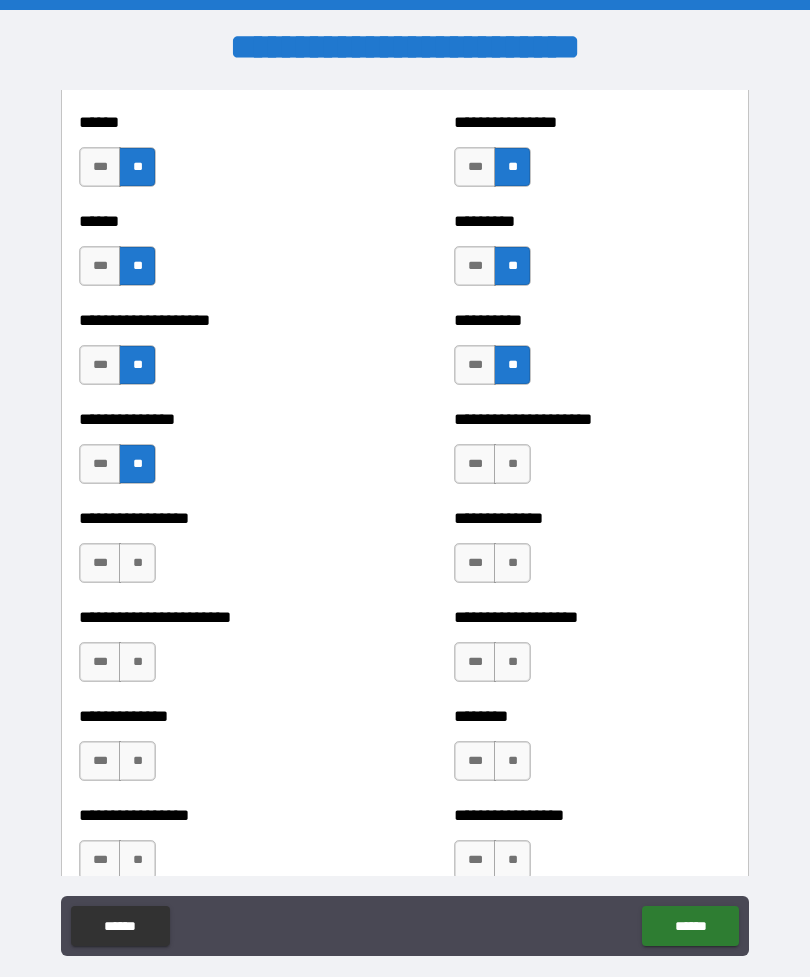 scroll, scrollTop: 3201, scrollLeft: 0, axis: vertical 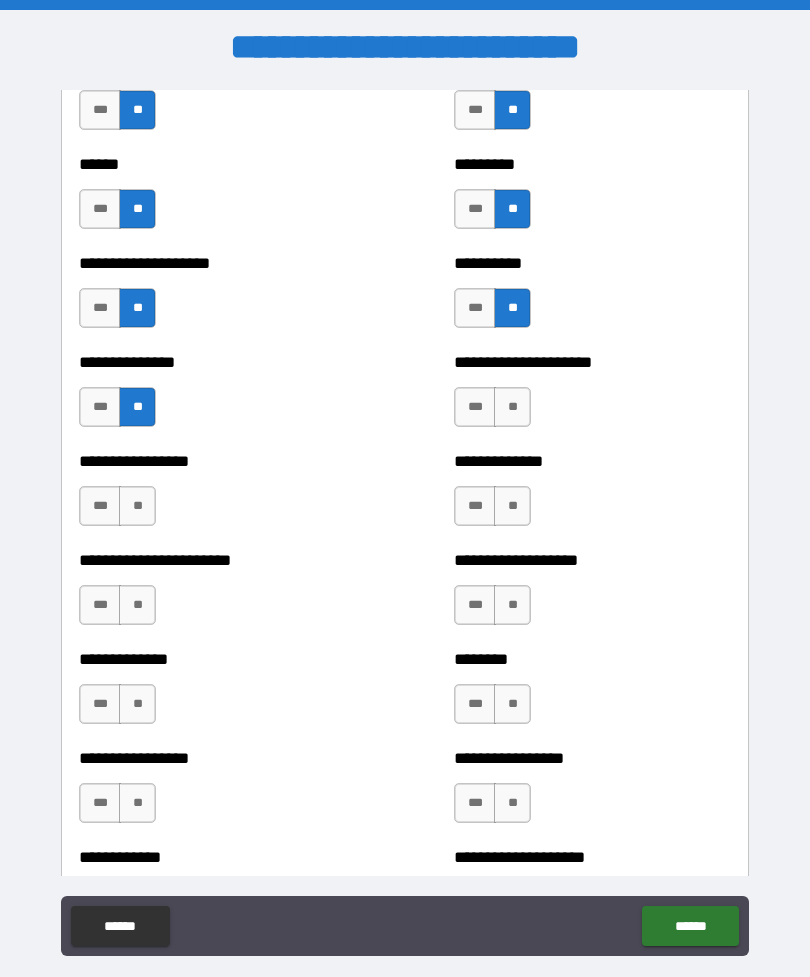 click on "**" at bounding box center (512, 407) 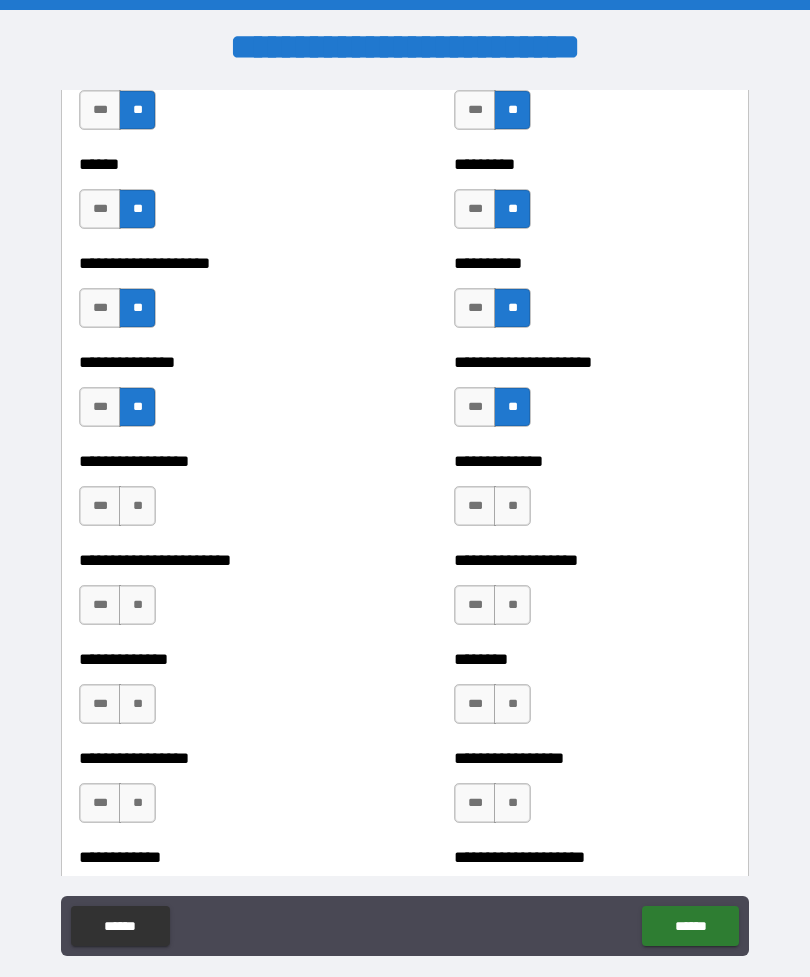 click on "**" at bounding box center (512, 506) 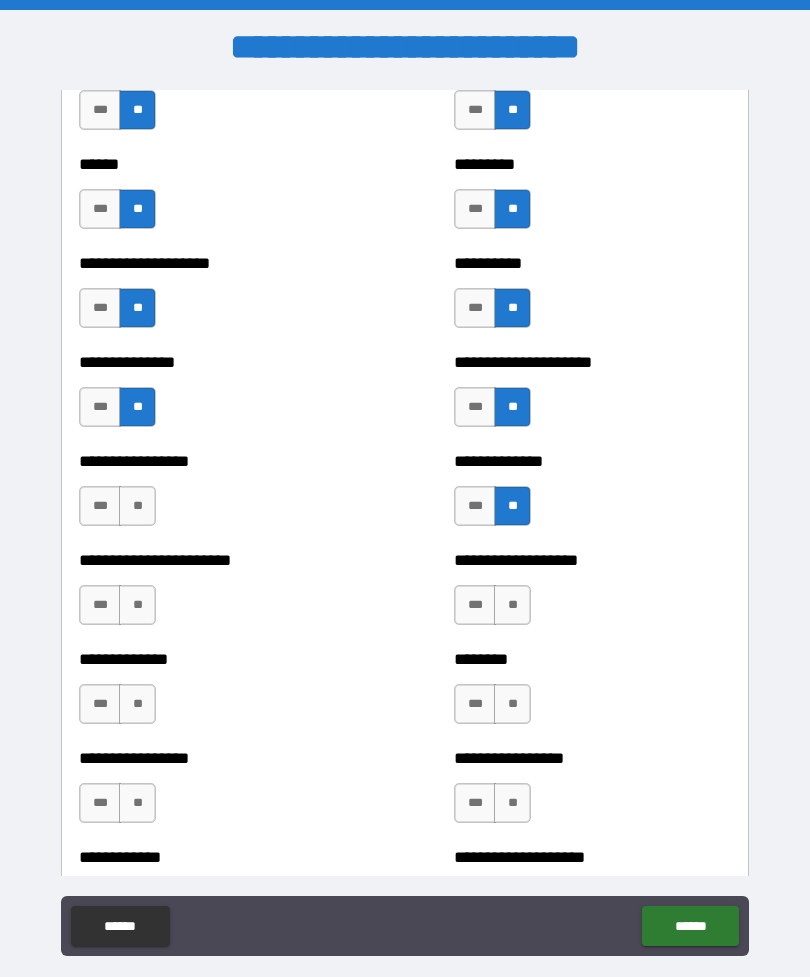 click on "**" at bounding box center [512, 605] 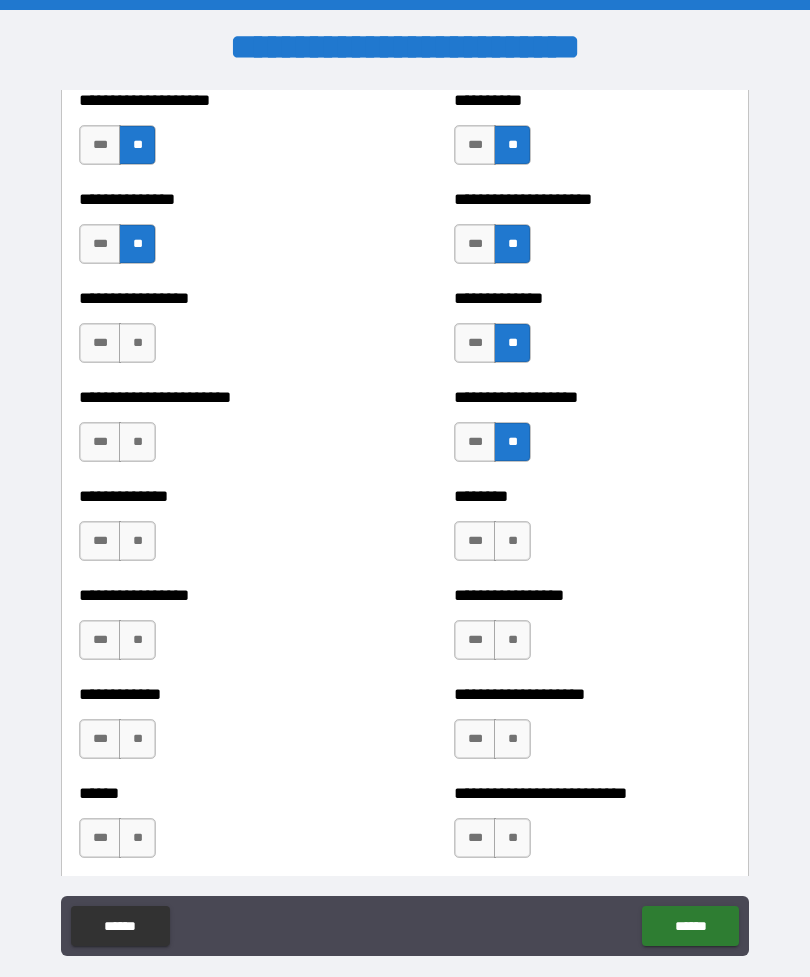 scroll, scrollTop: 3375, scrollLeft: 0, axis: vertical 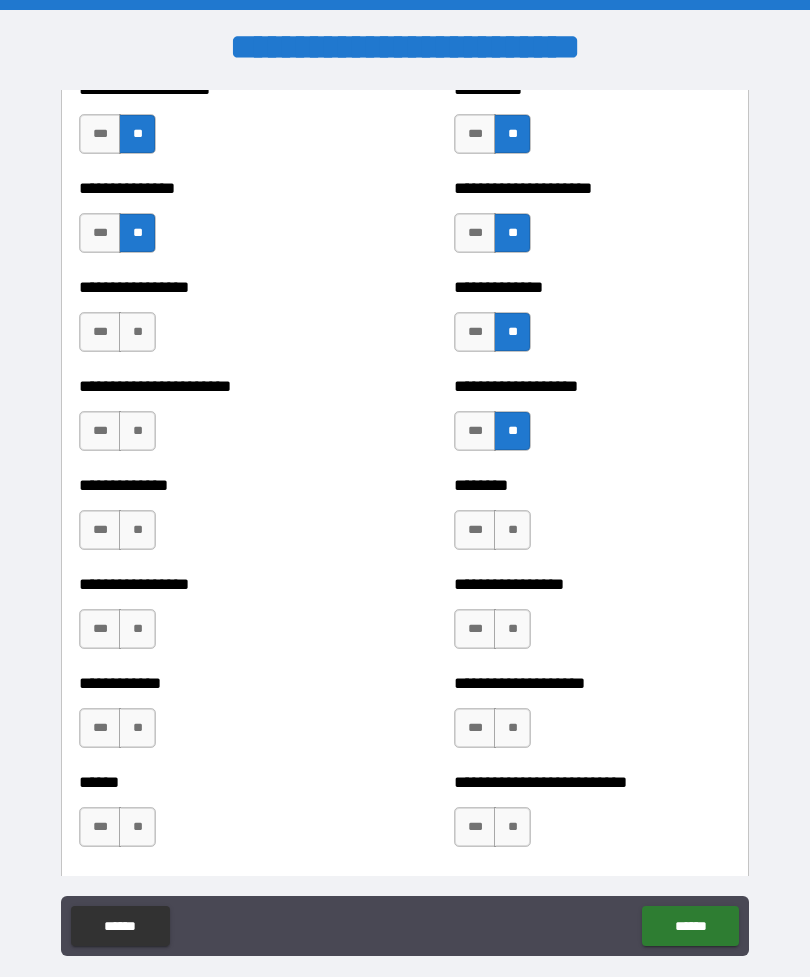 click on "**" at bounding box center (512, 530) 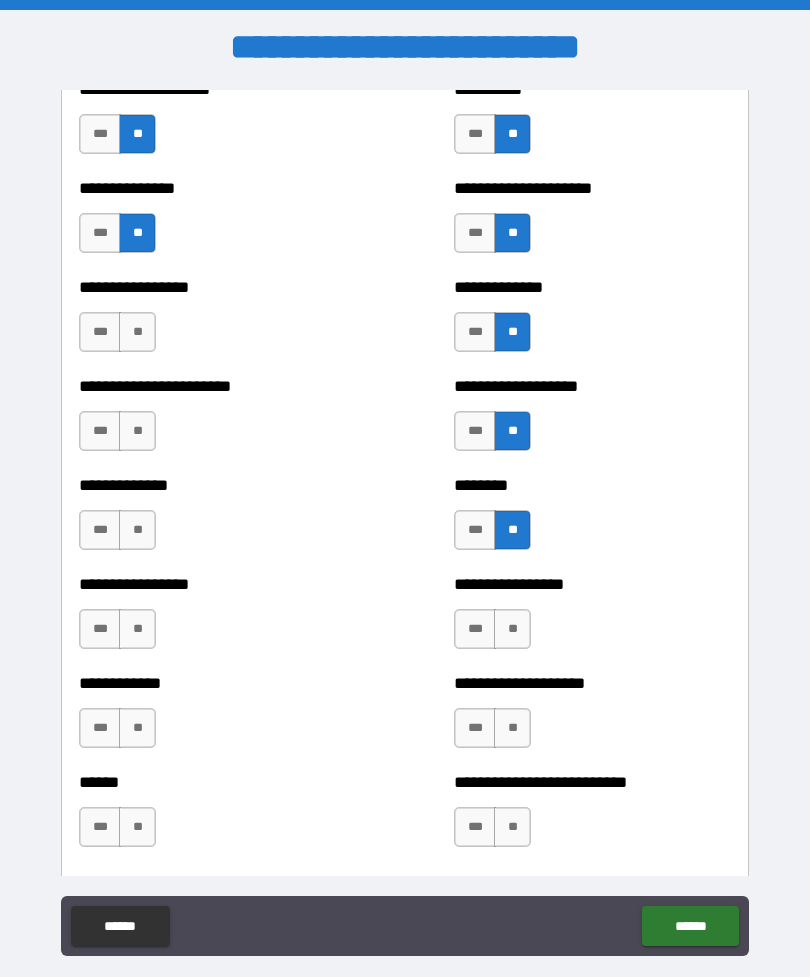 click on "**" at bounding box center [512, 629] 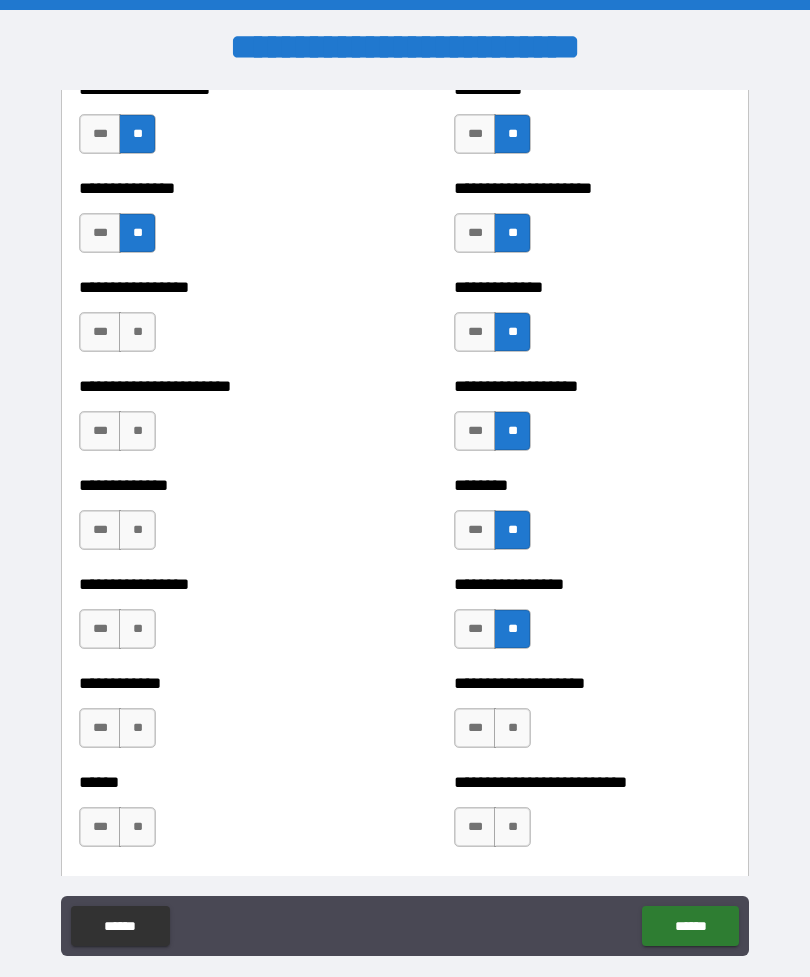 click on "**" at bounding box center [512, 728] 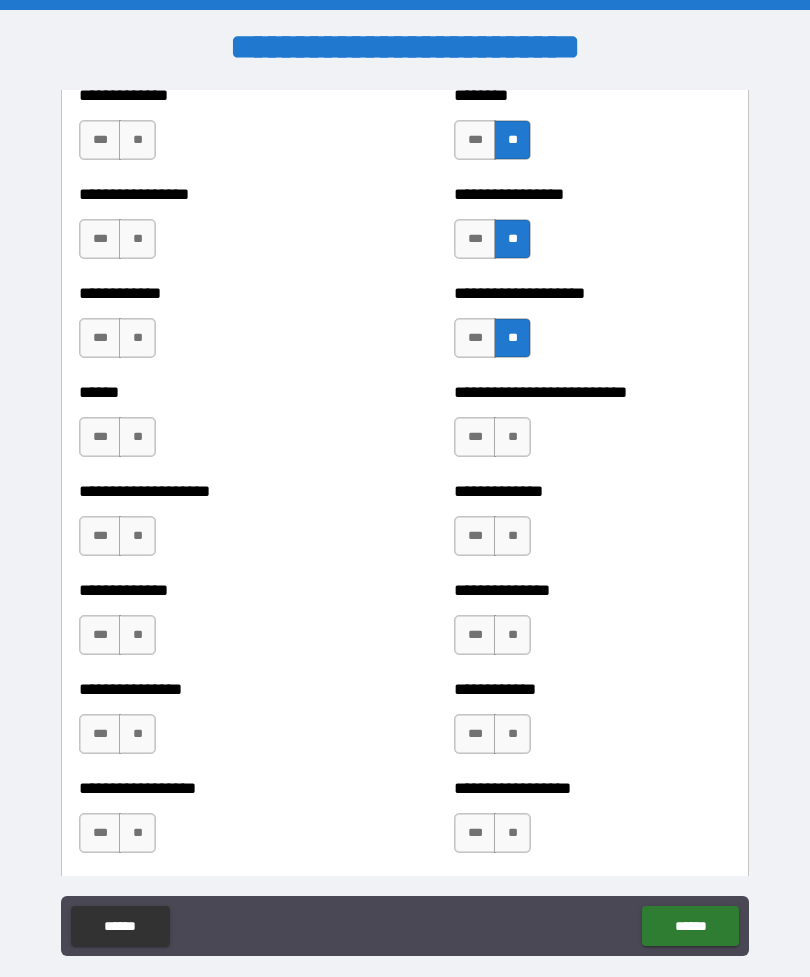 scroll, scrollTop: 3772, scrollLeft: 0, axis: vertical 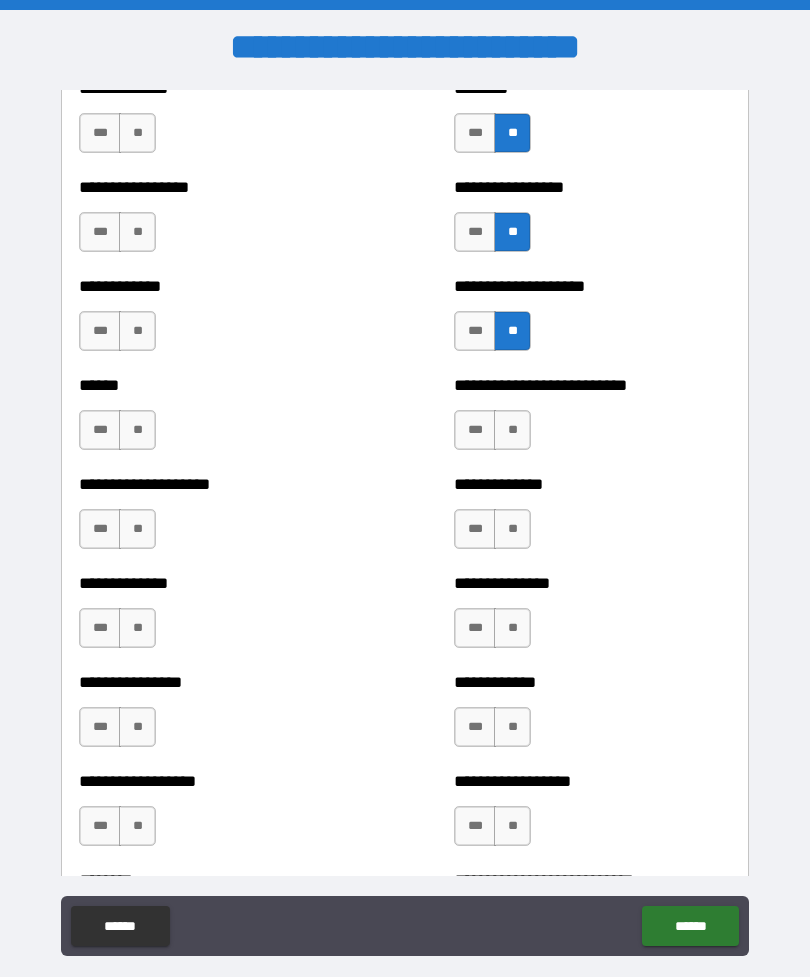 click on "**" at bounding box center (512, 430) 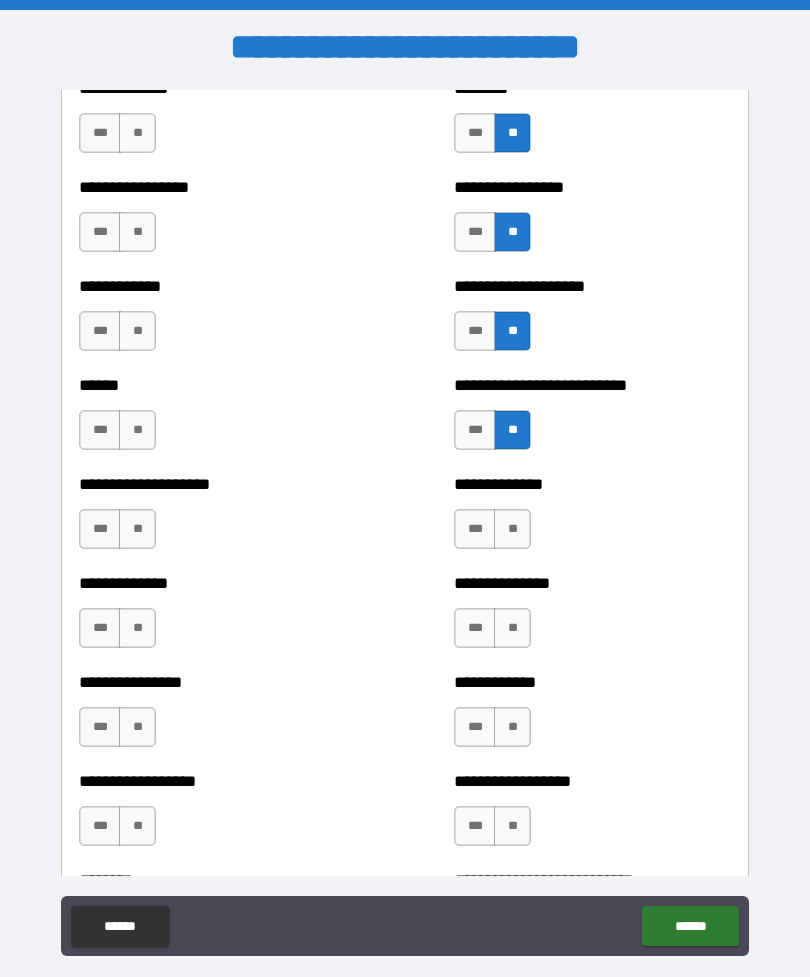 click on "**" at bounding box center (512, 529) 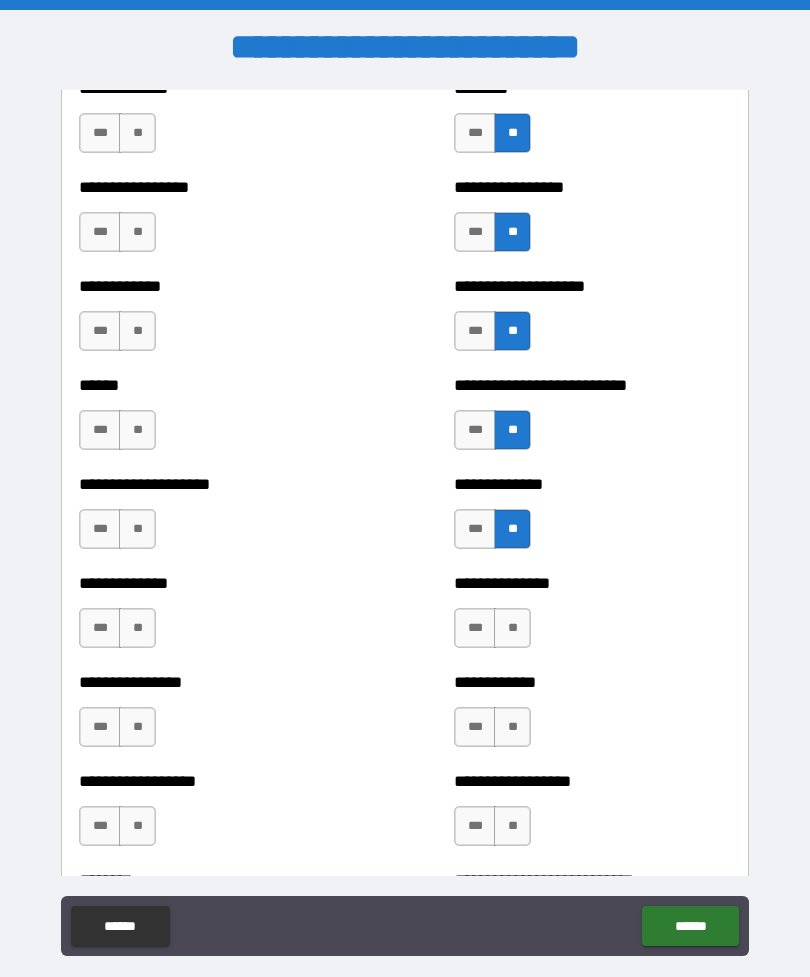 click on "**" at bounding box center (512, 628) 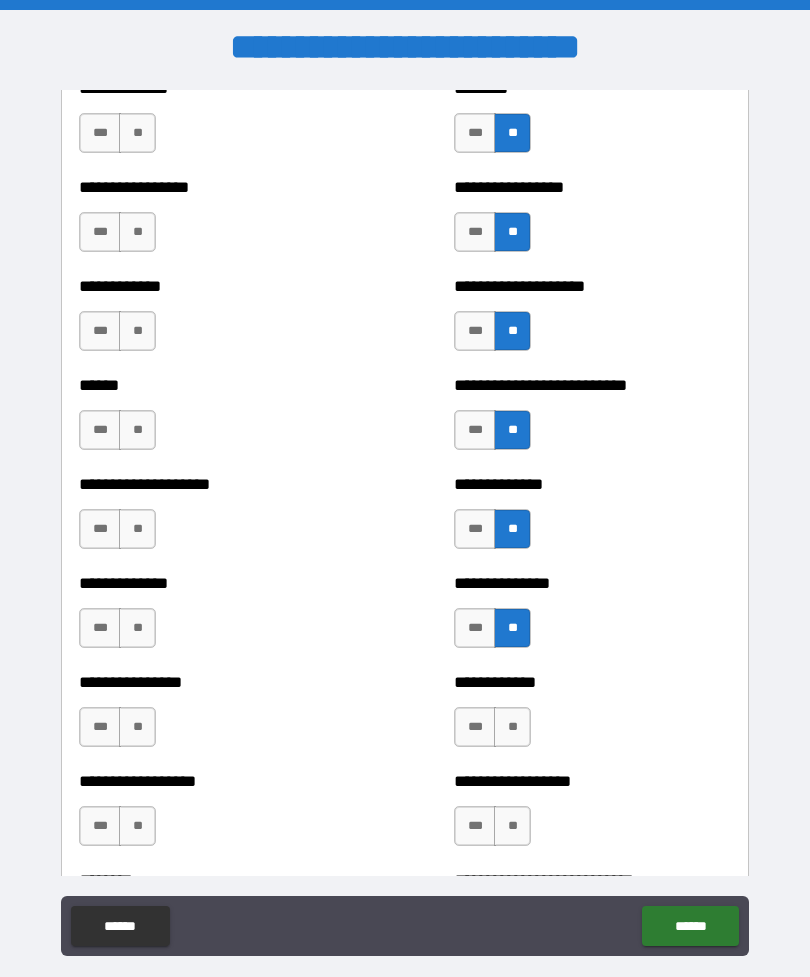 click on "**" at bounding box center (512, 727) 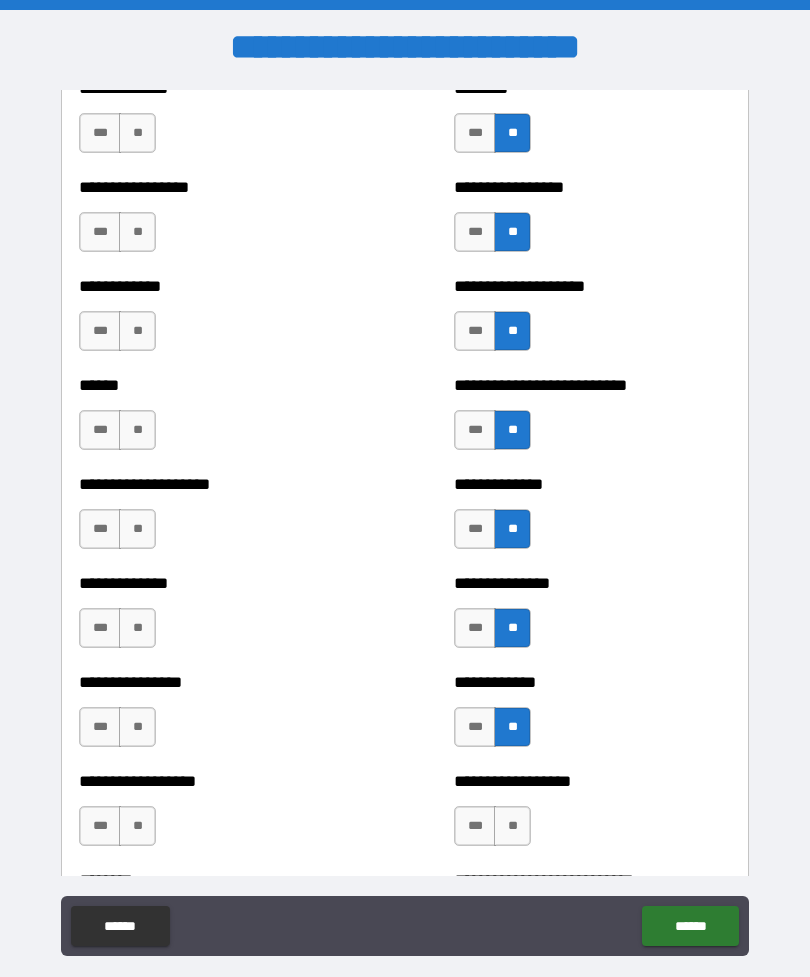 click on "**" at bounding box center (512, 826) 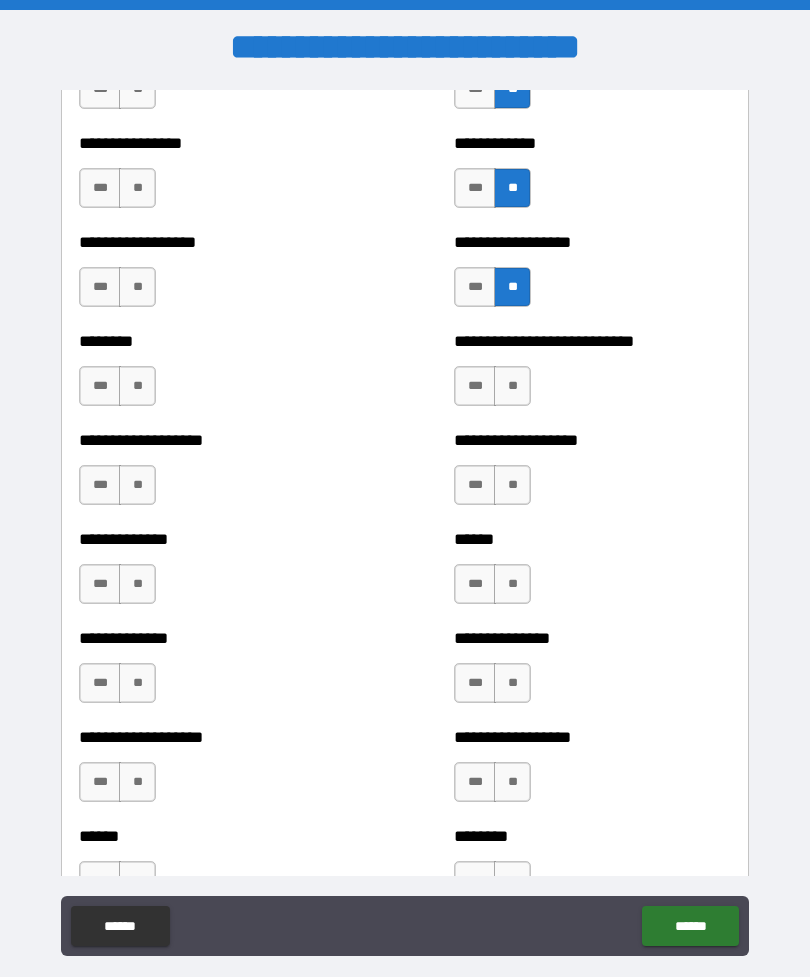 scroll, scrollTop: 4330, scrollLeft: 0, axis: vertical 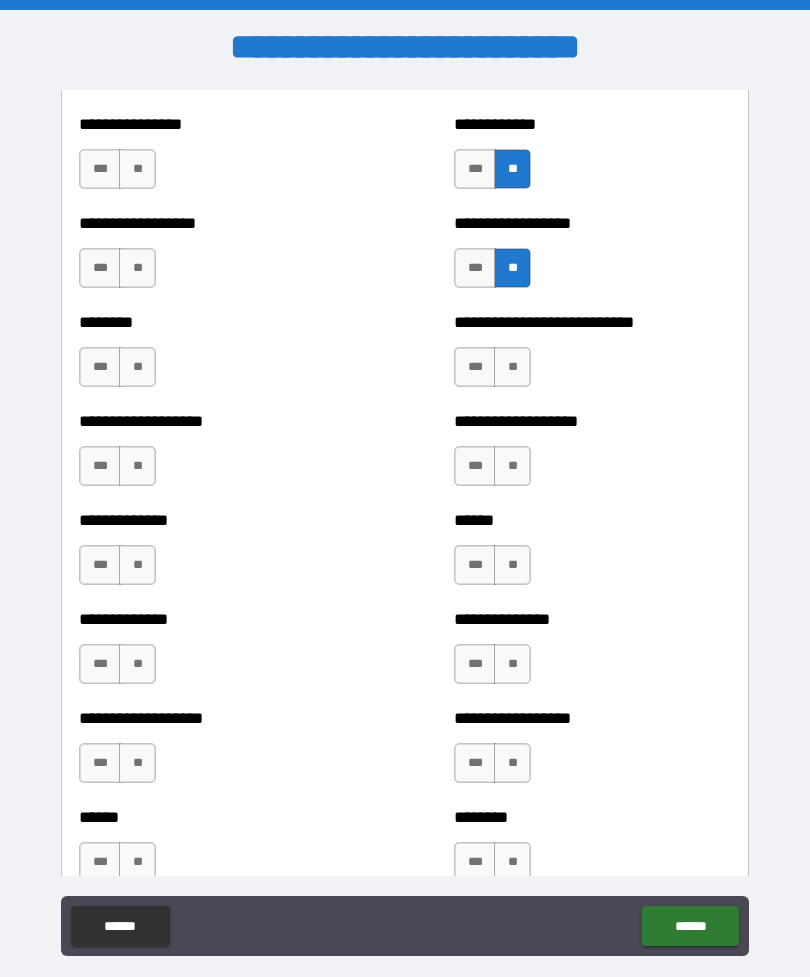 click on "**" at bounding box center [512, 367] 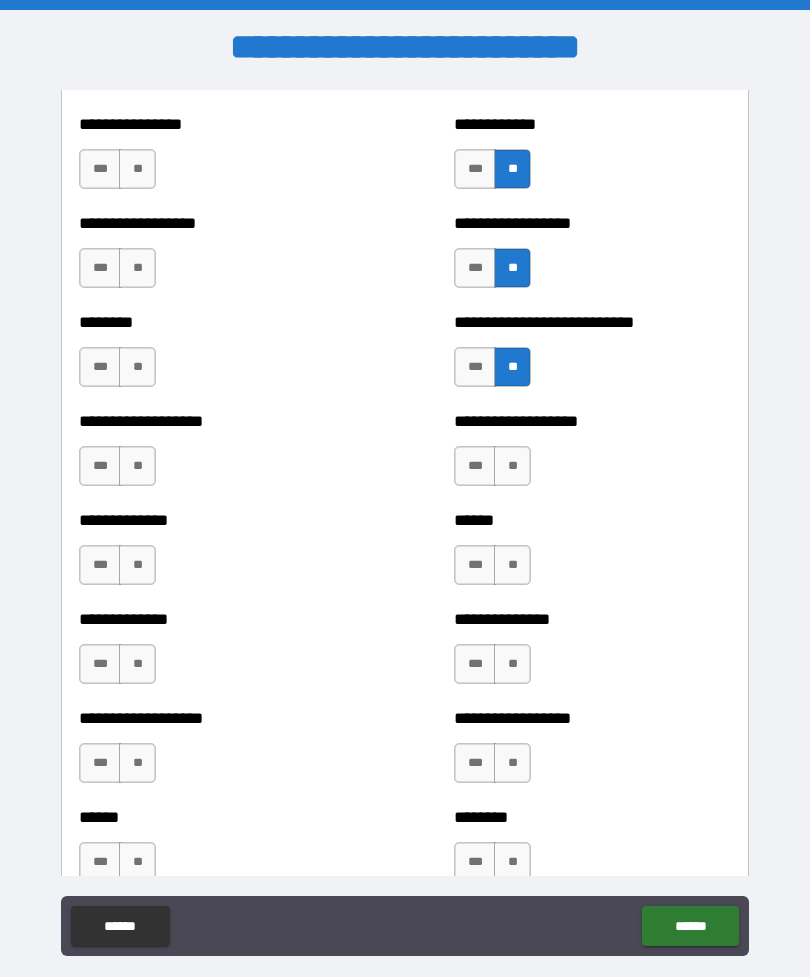 click on "**" at bounding box center (512, 367) 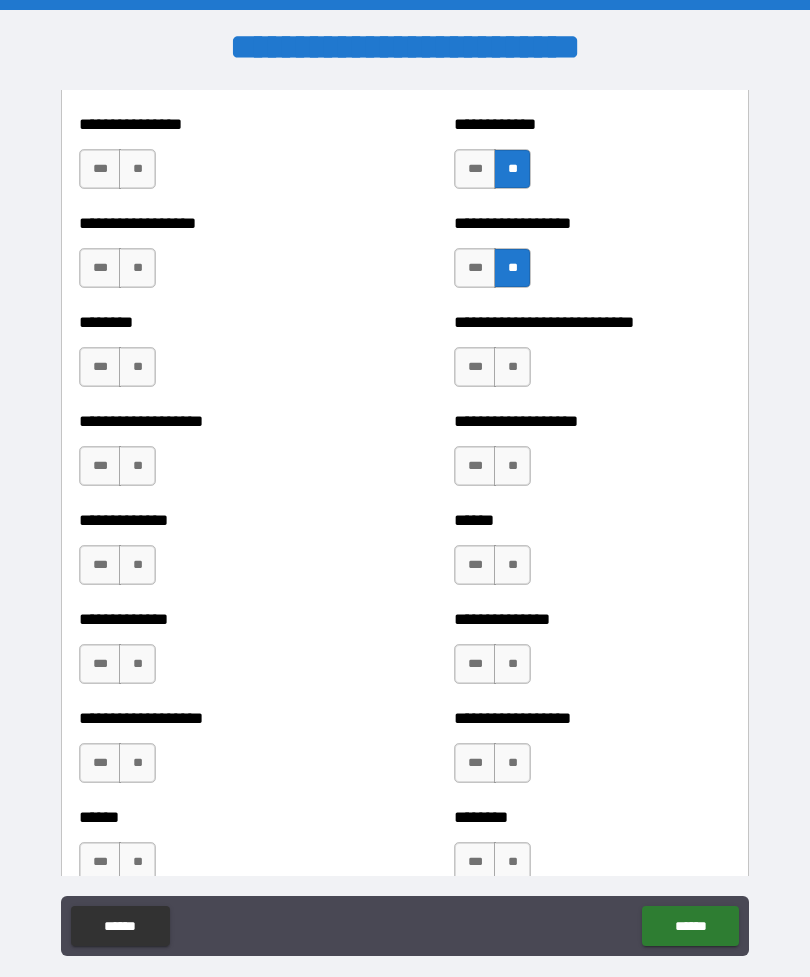 click on "**" at bounding box center [512, 466] 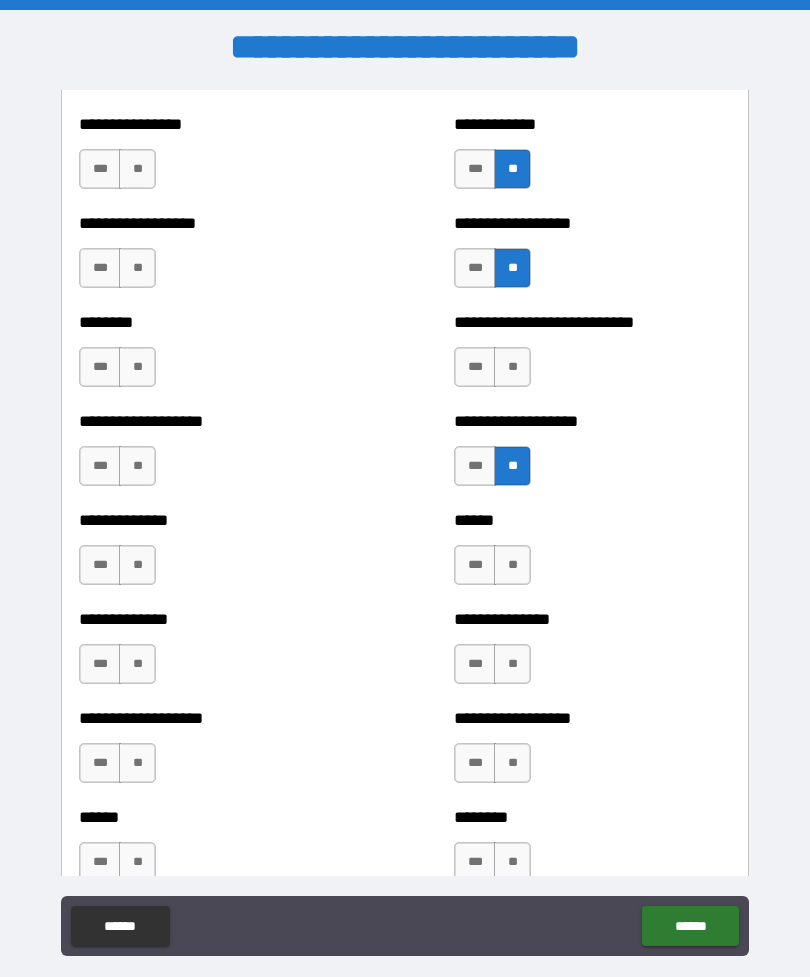 click on "**" at bounding box center [512, 565] 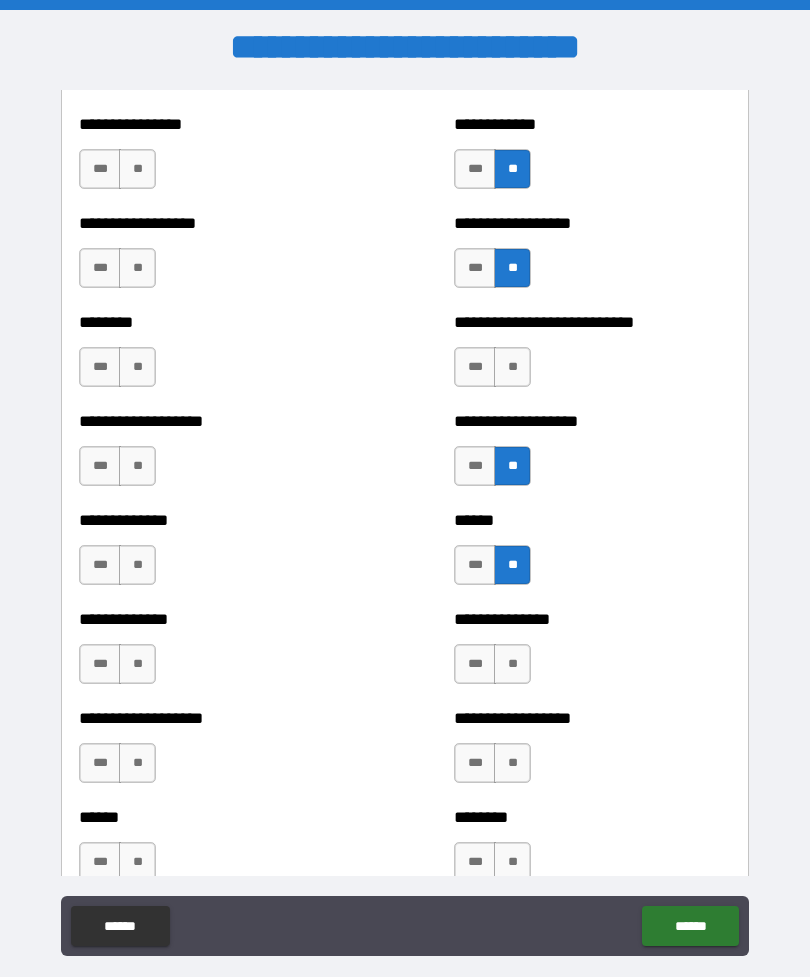 click on "**" at bounding box center [512, 664] 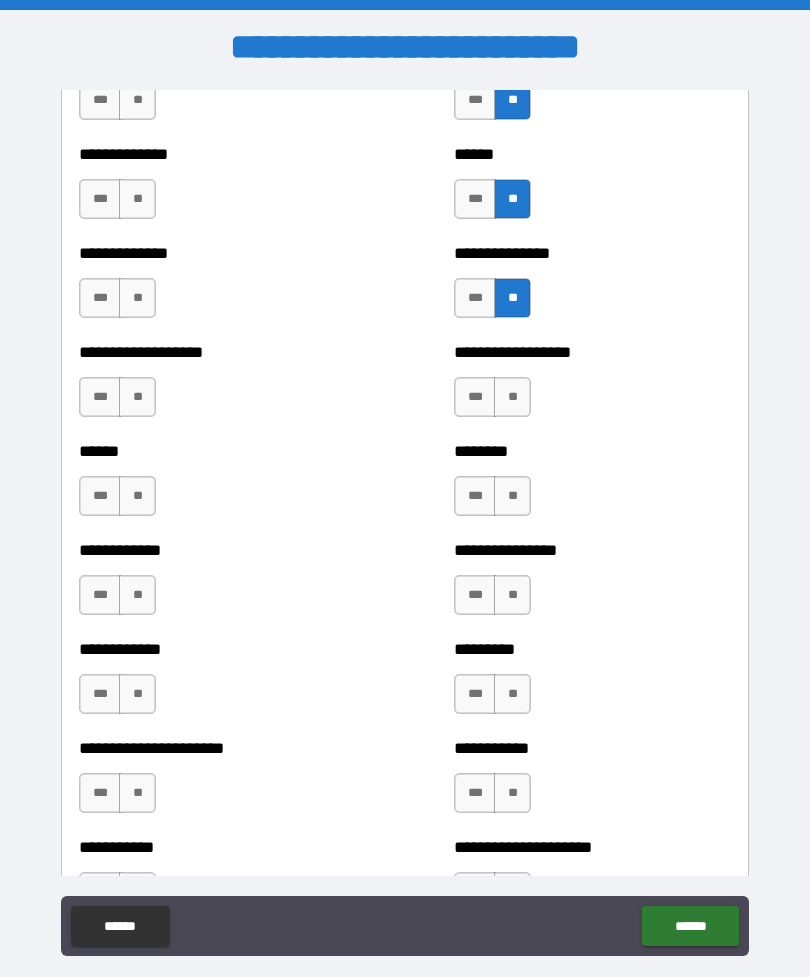 scroll, scrollTop: 4696, scrollLeft: 0, axis: vertical 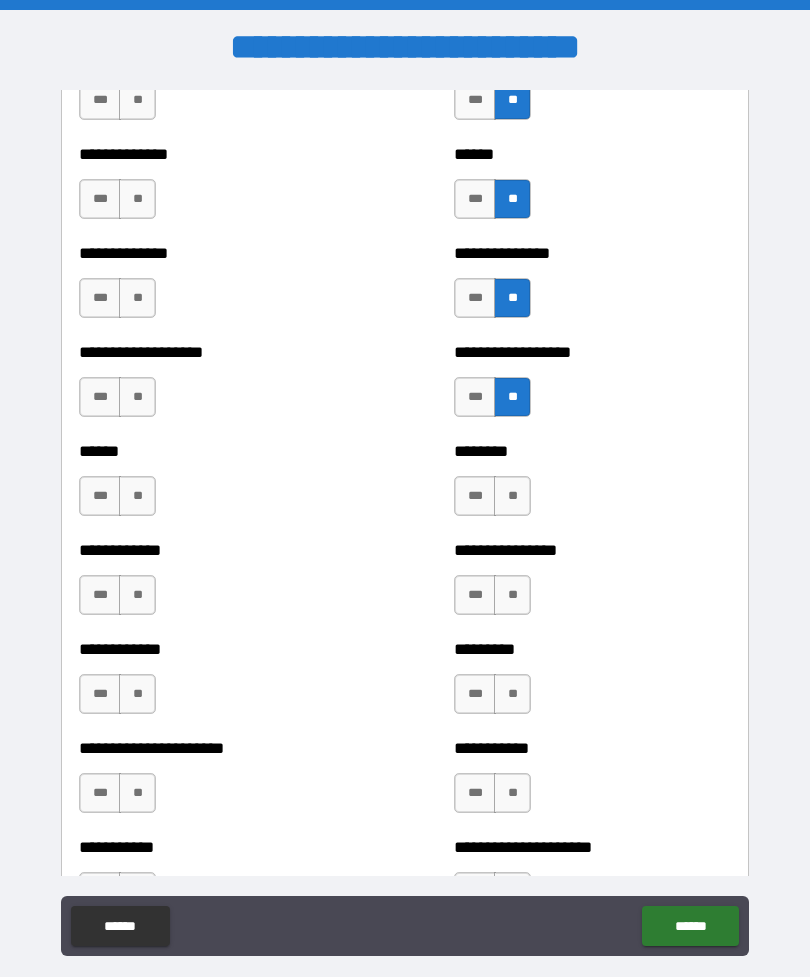 click on "**" at bounding box center (512, 496) 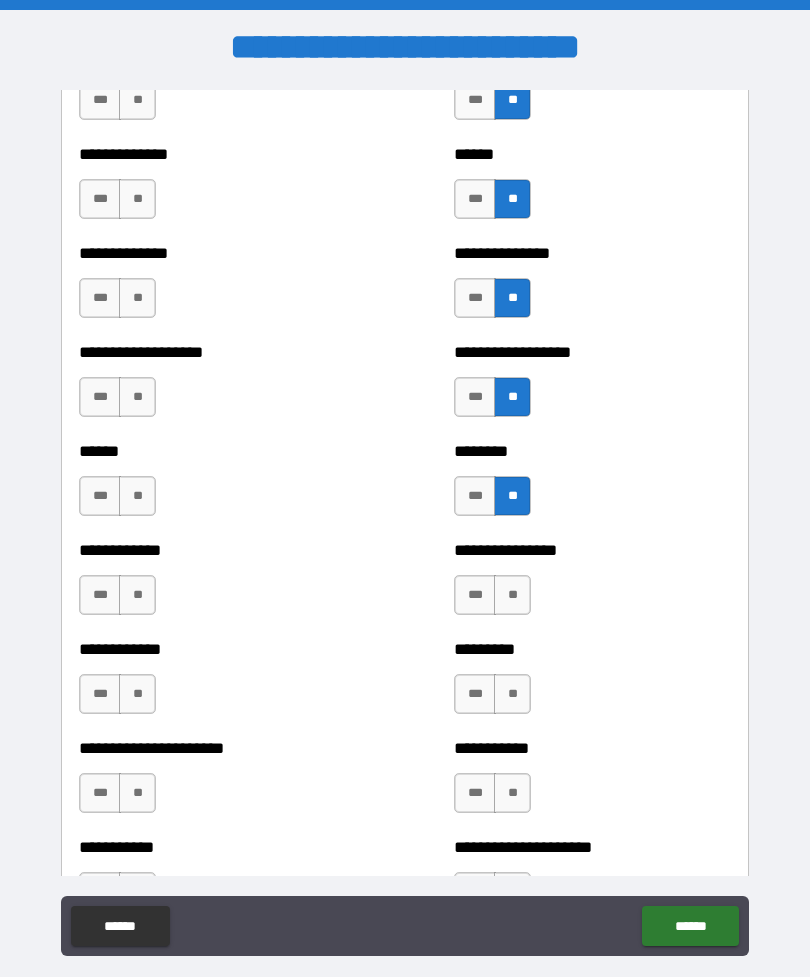 click on "**" at bounding box center (512, 595) 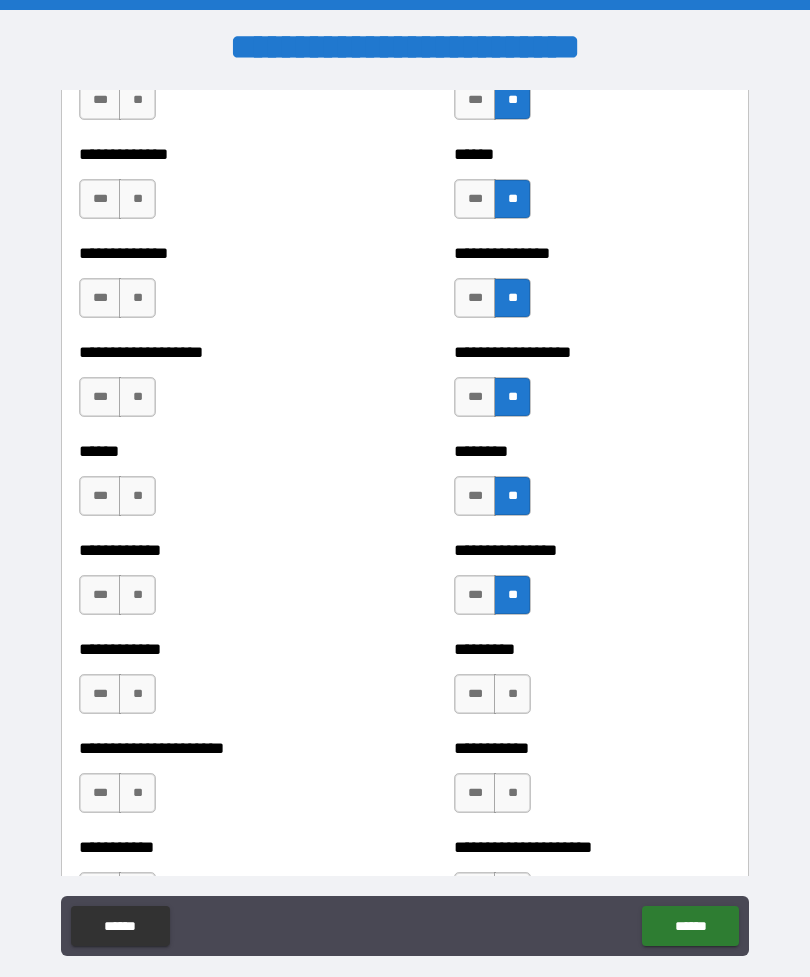 click on "**" at bounding box center (512, 694) 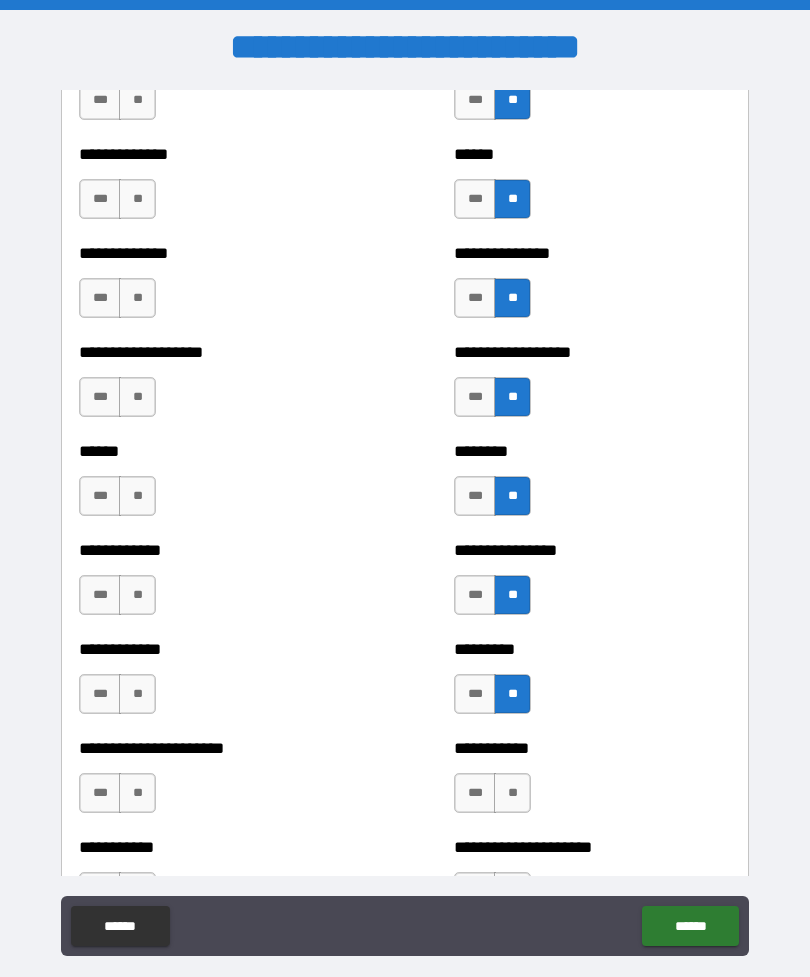 click on "**" at bounding box center [512, 793] 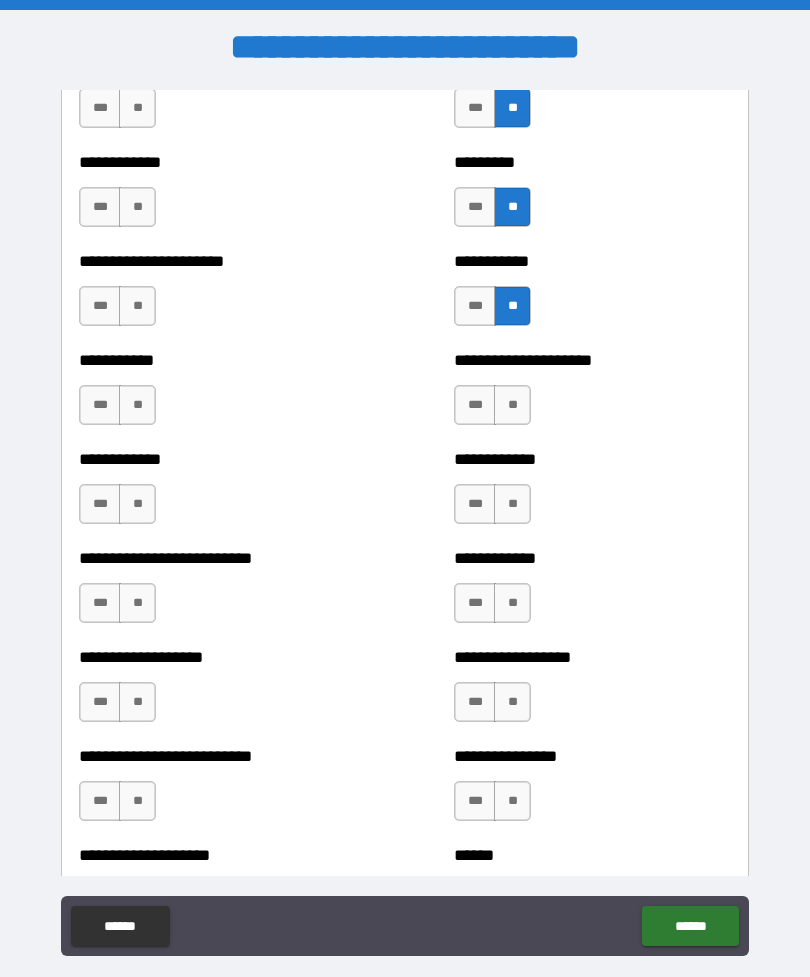 scroll, scrollTop: 5230, scrollLeft: 0, axis: vertical 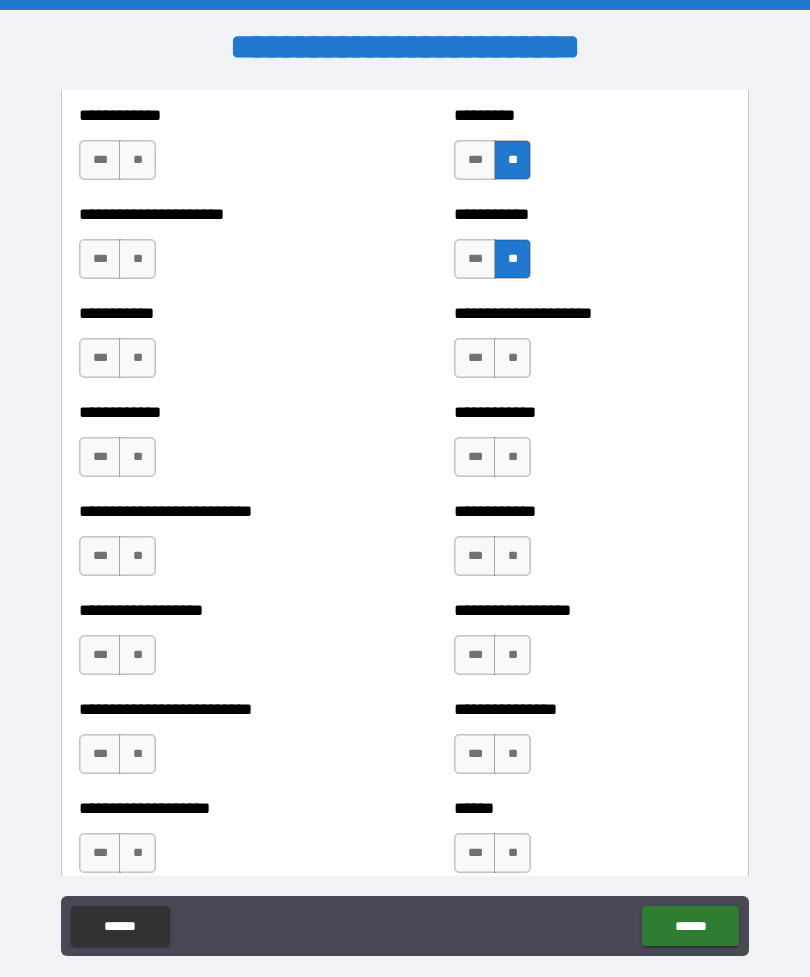 click on "**" at bounding box center [512, 358] 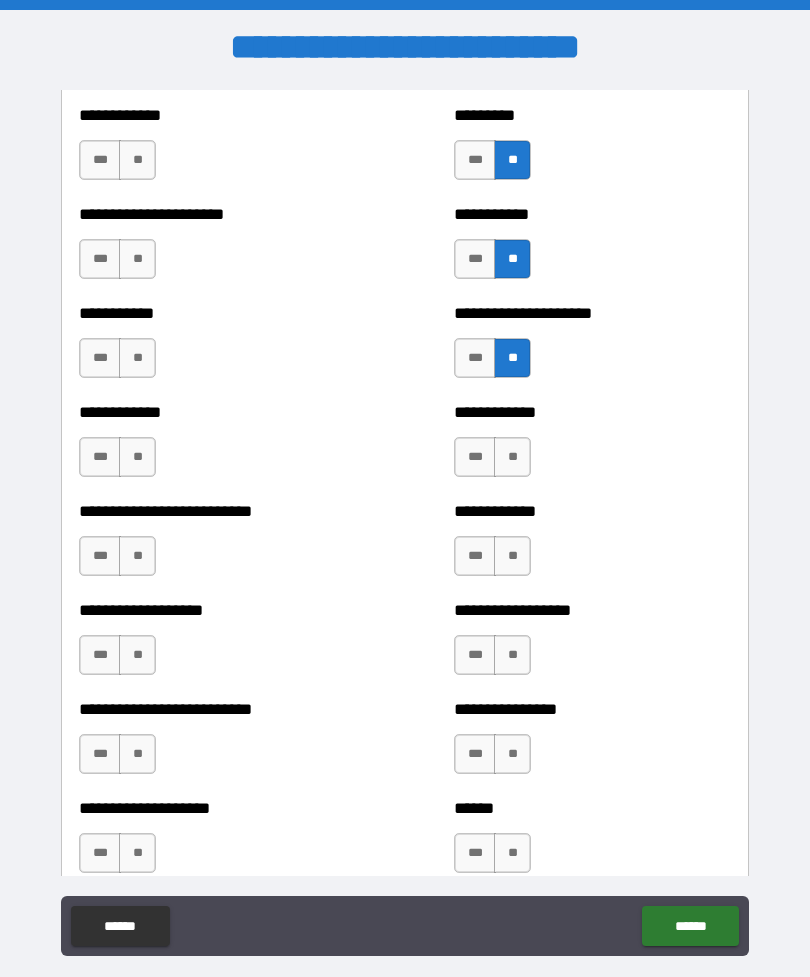 click on "**" at bounding box center [512, 457] 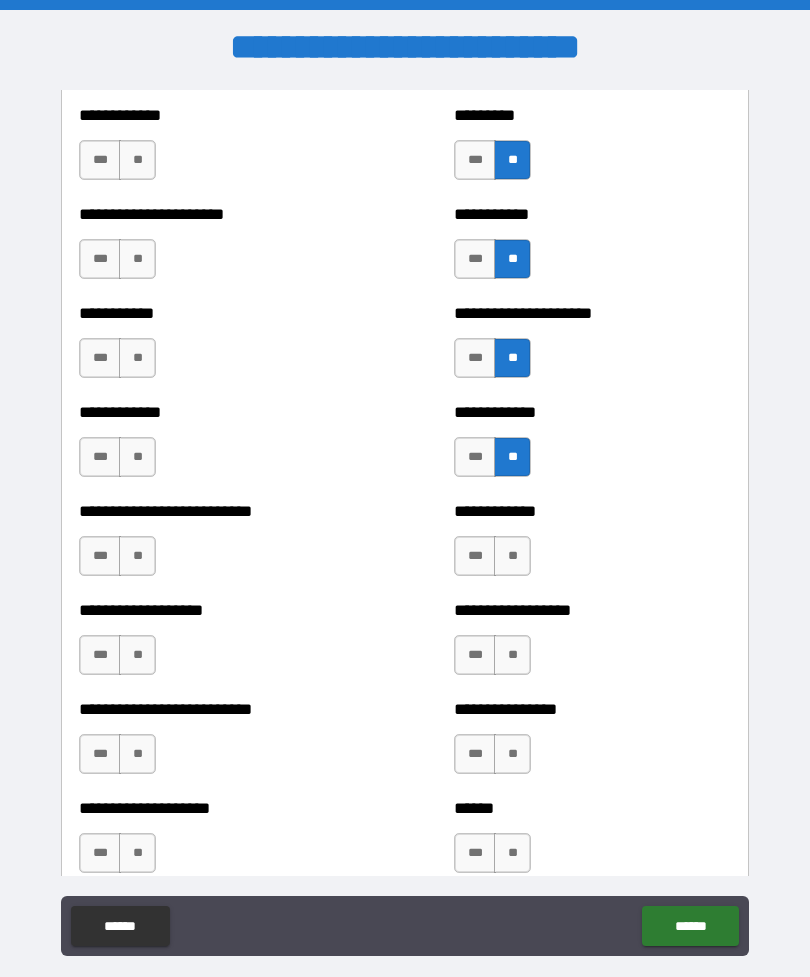 click on "**" at bounding box center [512, 556] 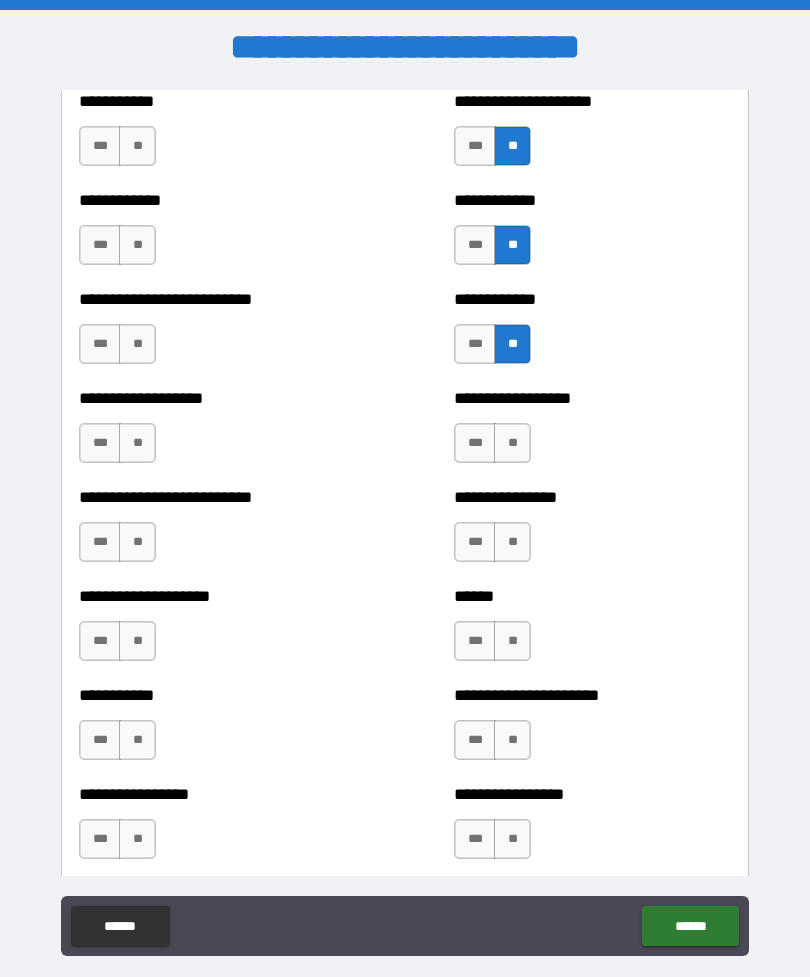 scroll, scrollTop: 5451, scrollLeft: 0, axis: vertical 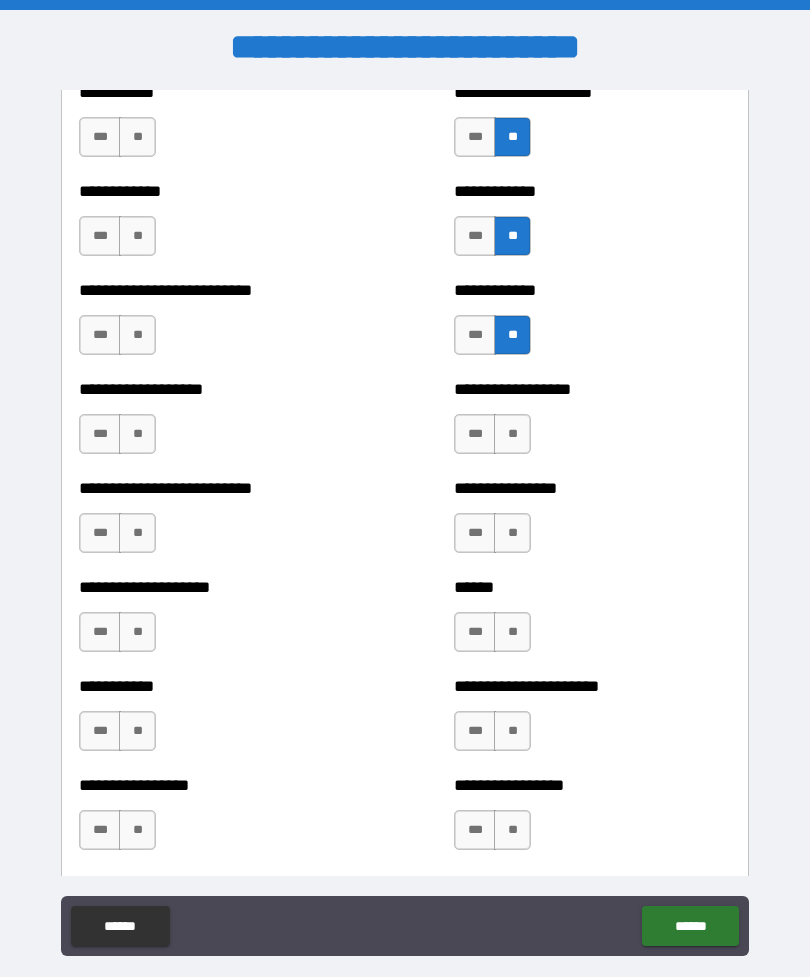 click on "**" at bounding box center (512, 434) 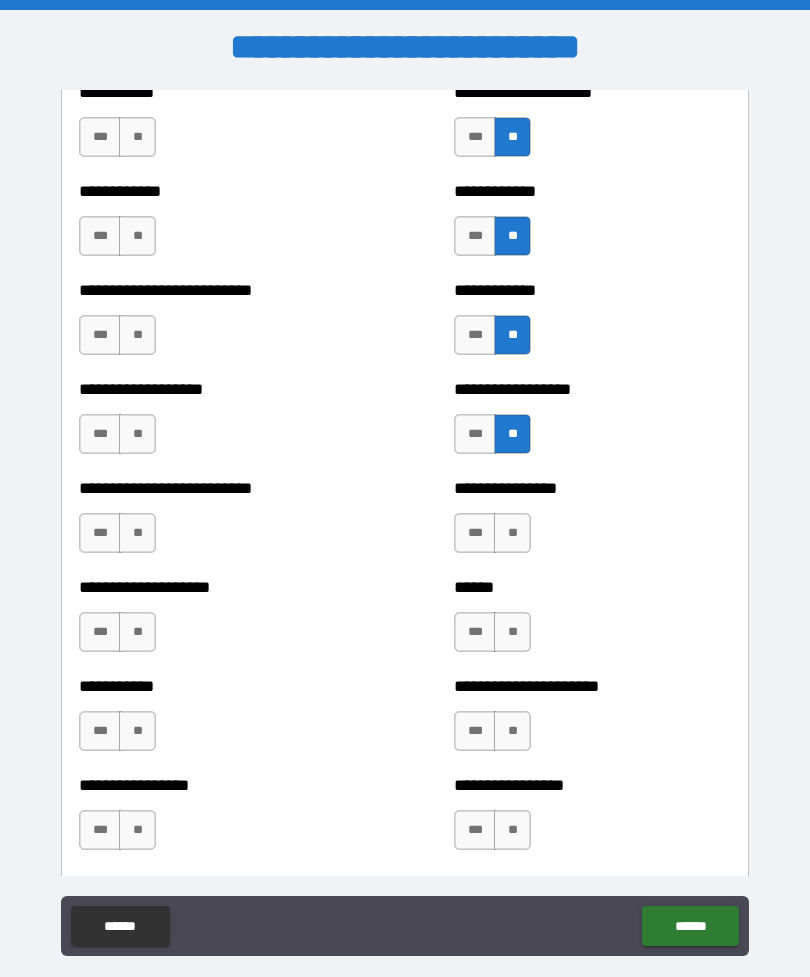 click on "**" at bounding box center (512, 533) 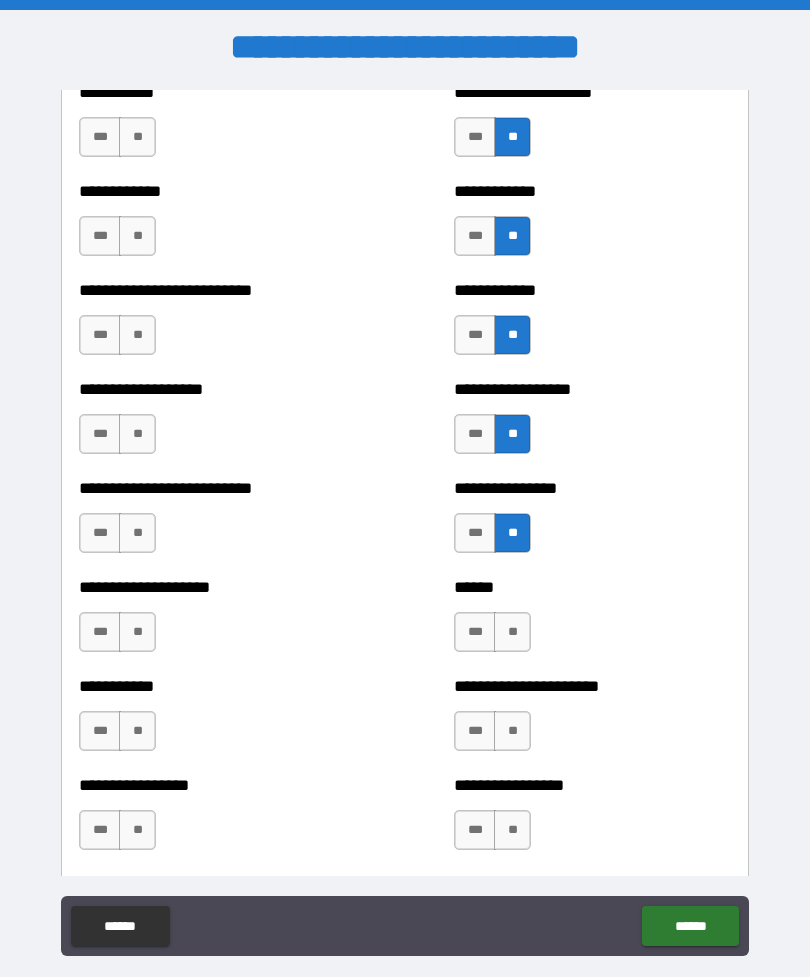 click on "**" at bounding box center (512, 632) 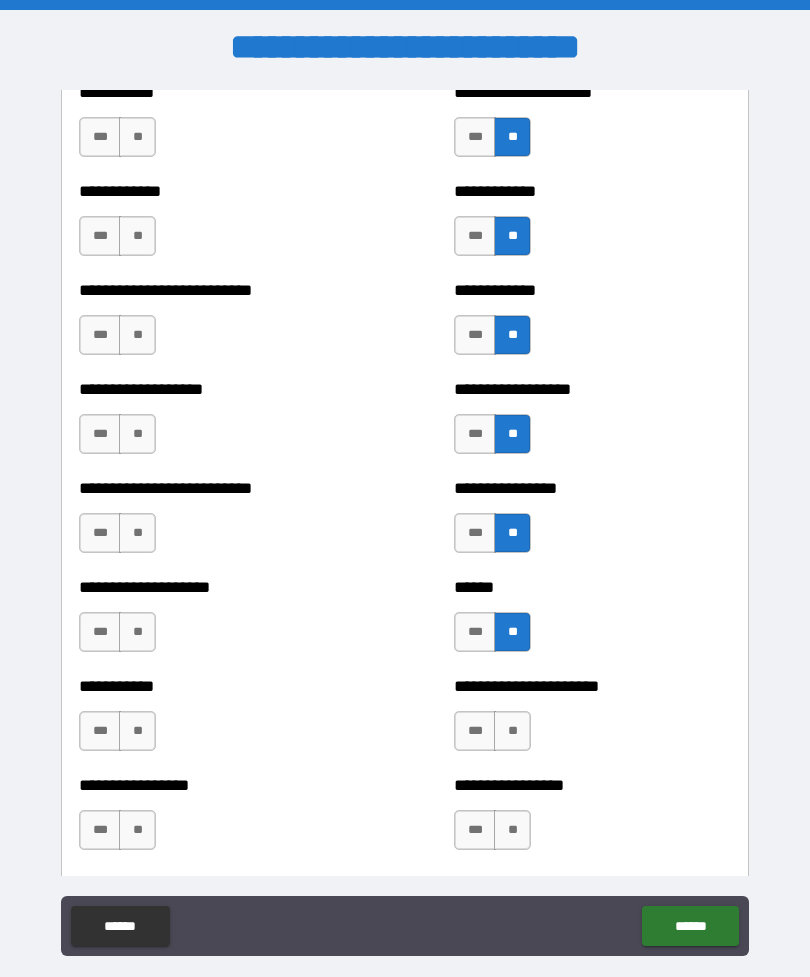 click on "**" at bounding box center [512, 731] 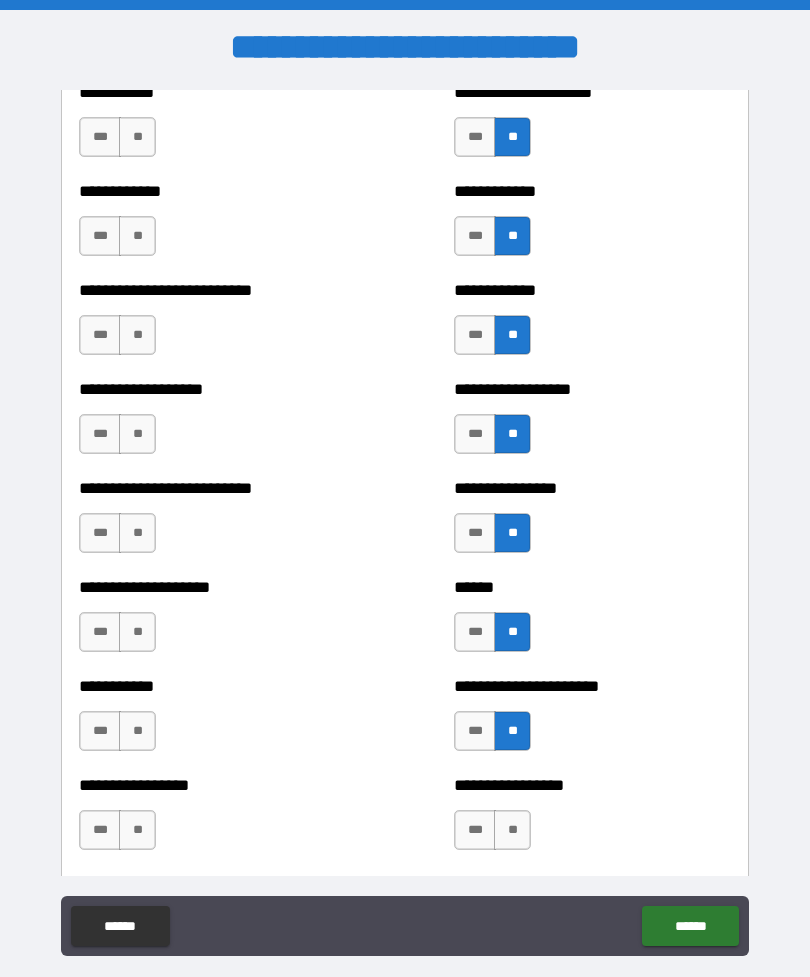click on "**" at bounding box center (512, 830) 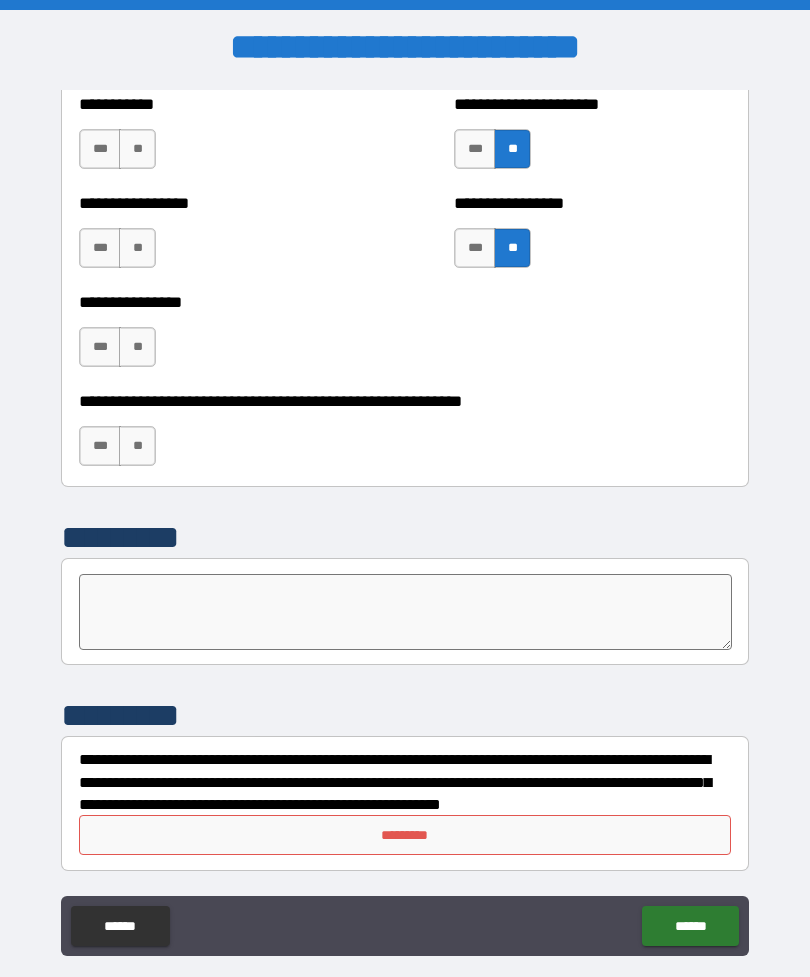 scroll, scrollTop: 6033, scrollLeft: 0, axis: vertical 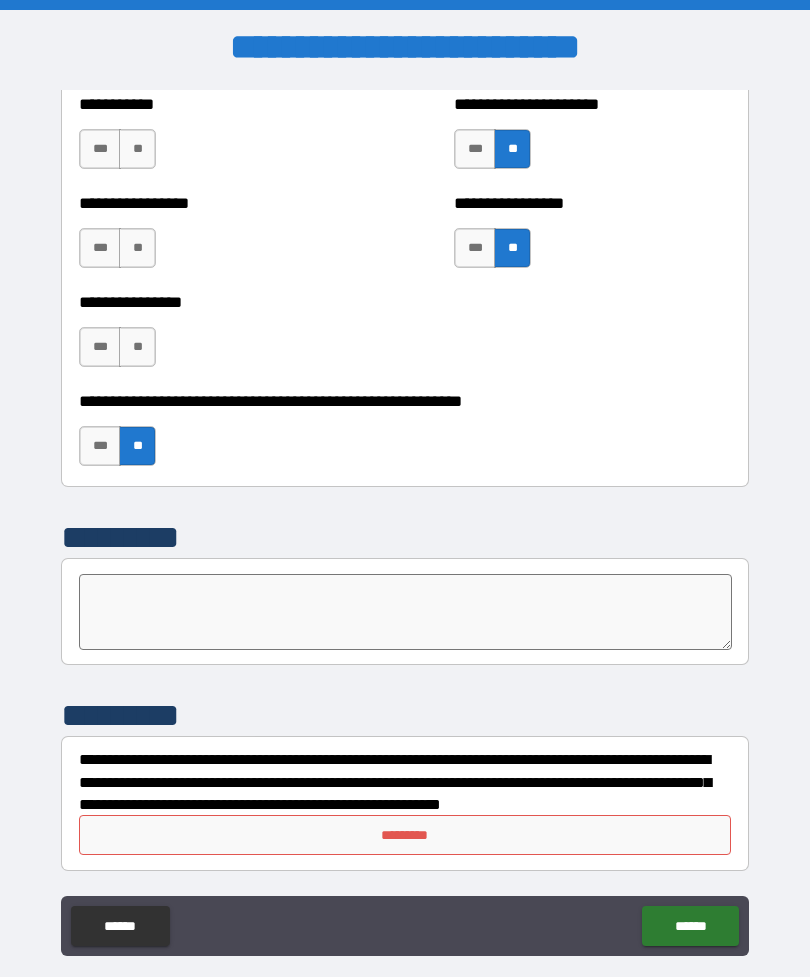 click on "***" at bounding box center [100, 446] 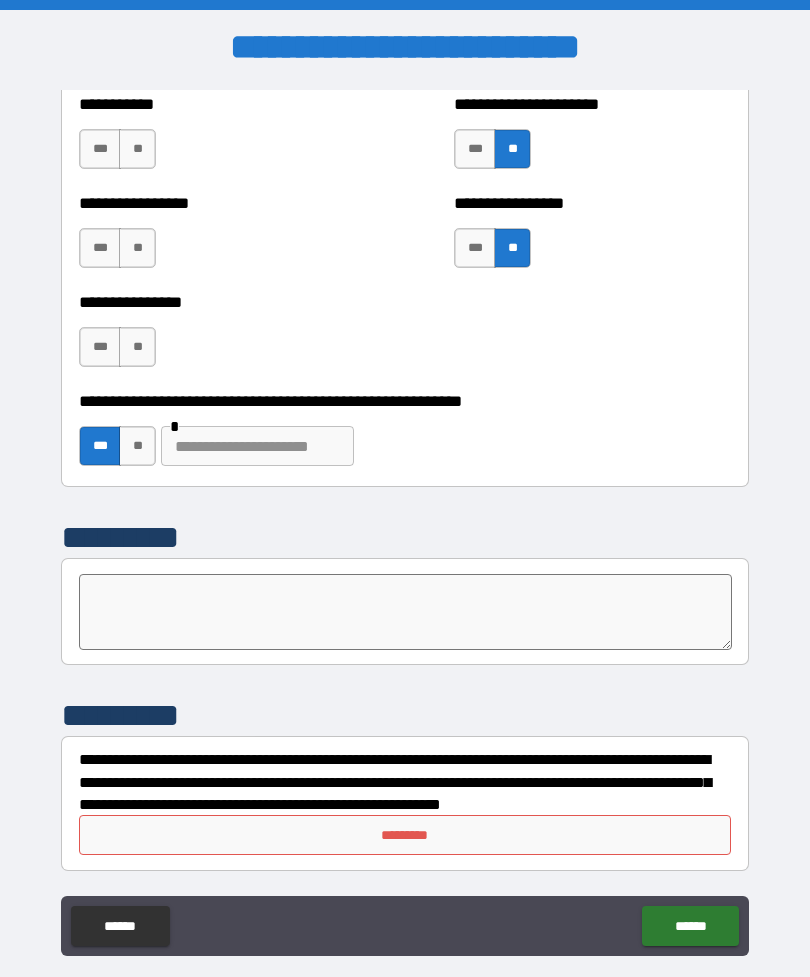 click at bounding box center (405, 612) 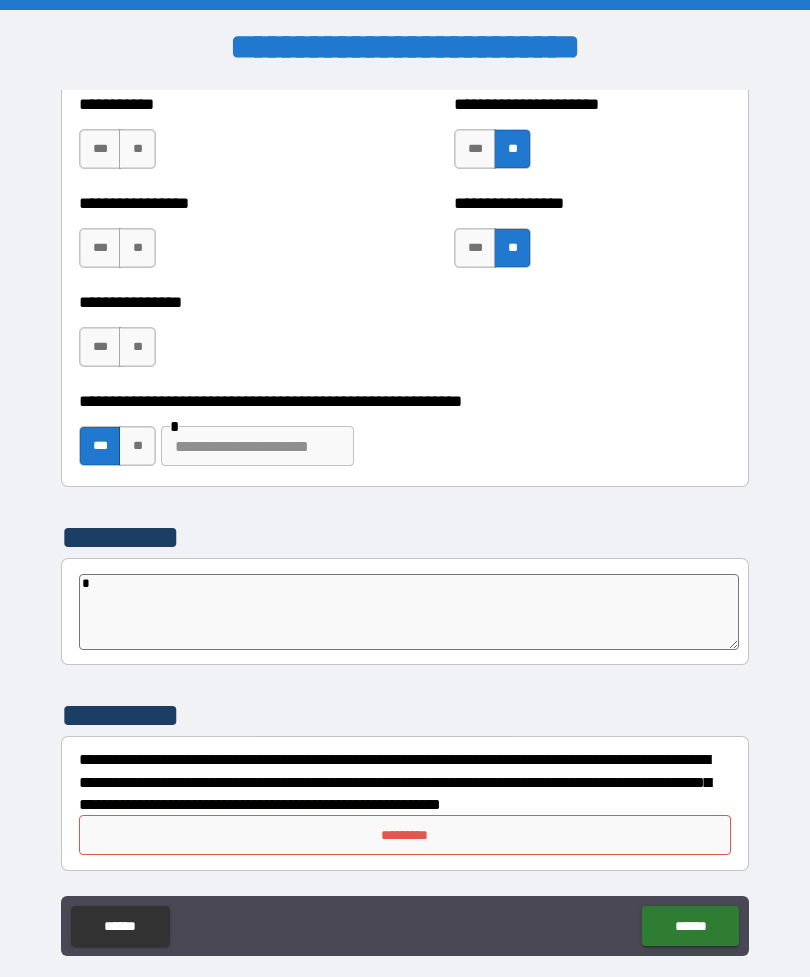 type on "*" 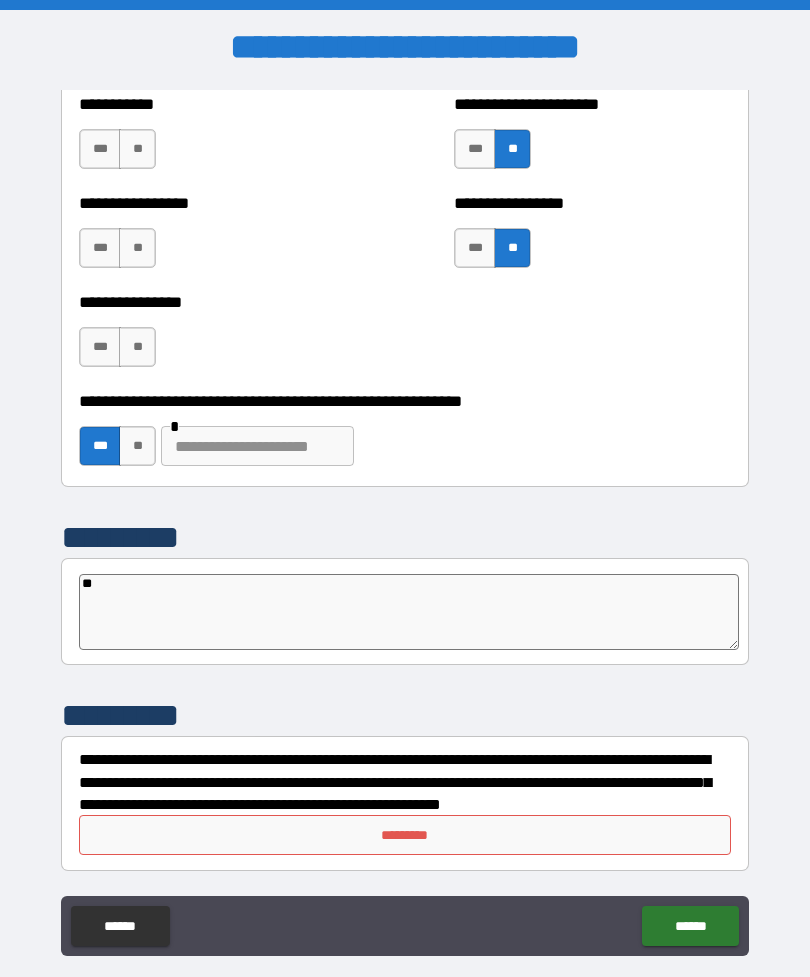 type on "*" 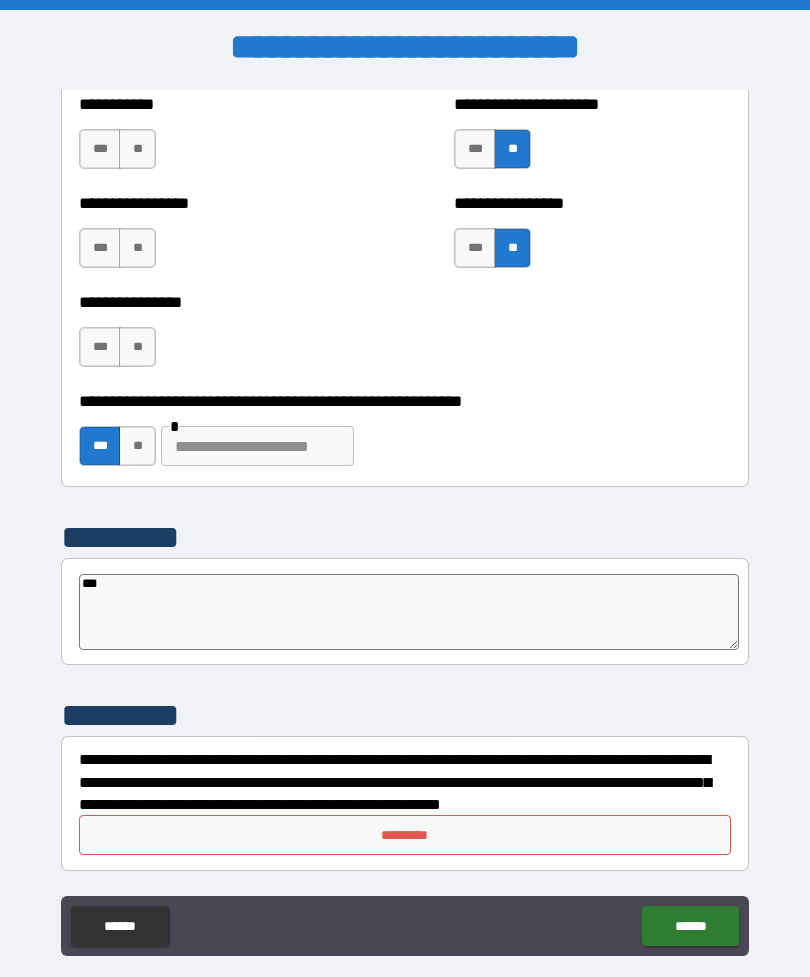 type on "*" 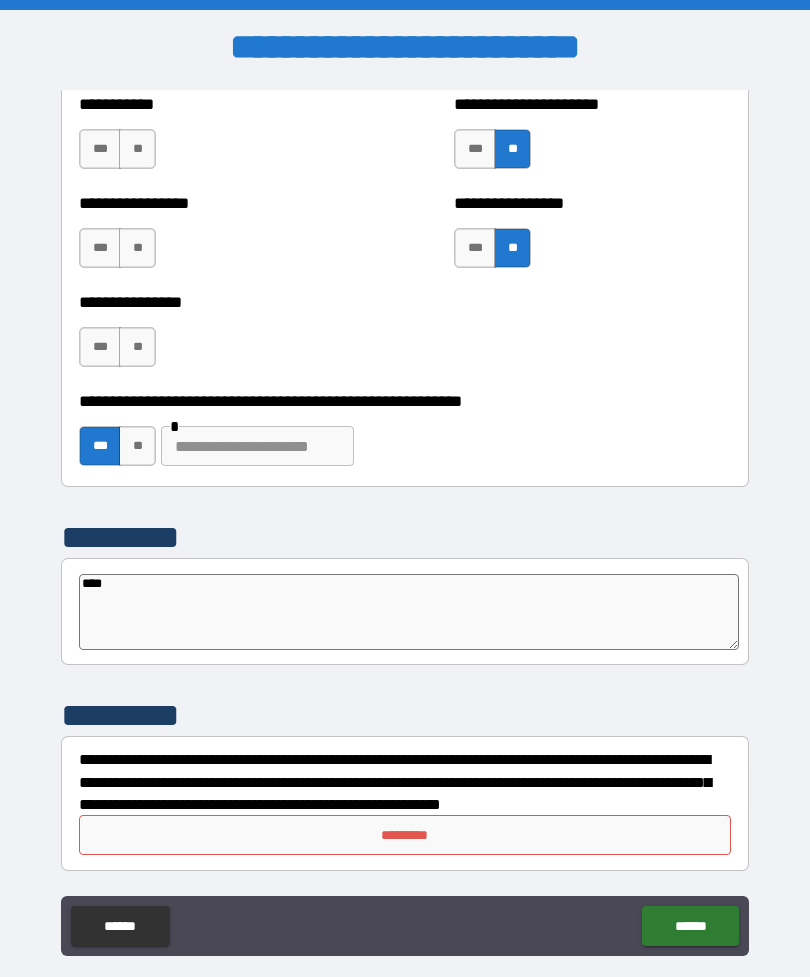 type on "*****" 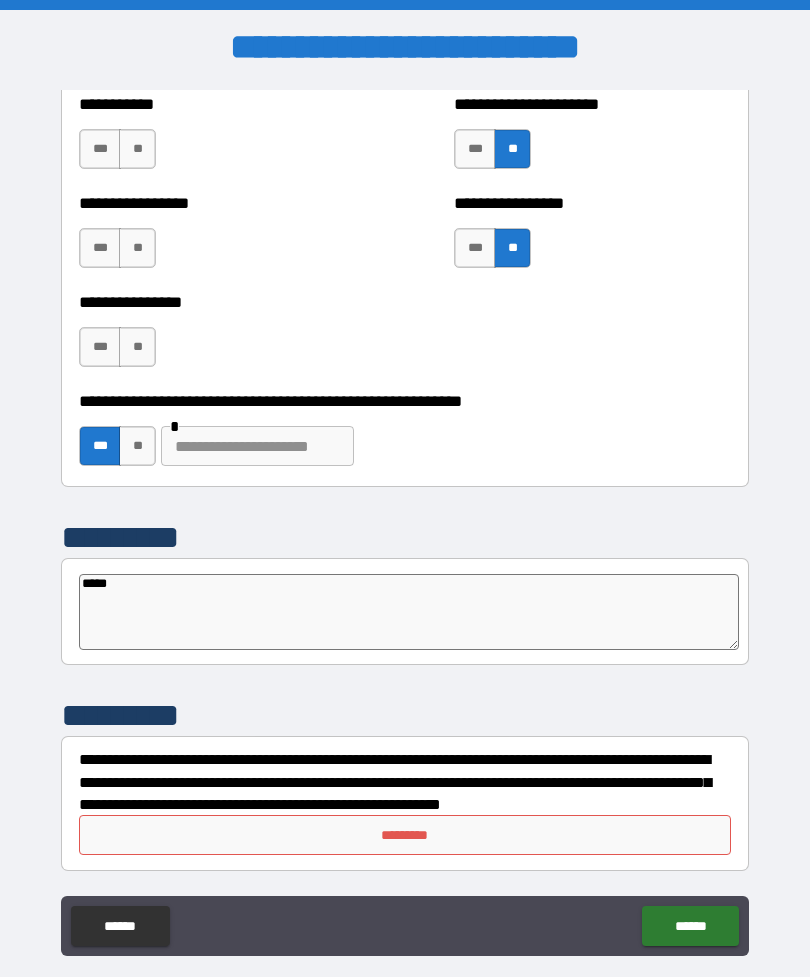 type on "*" 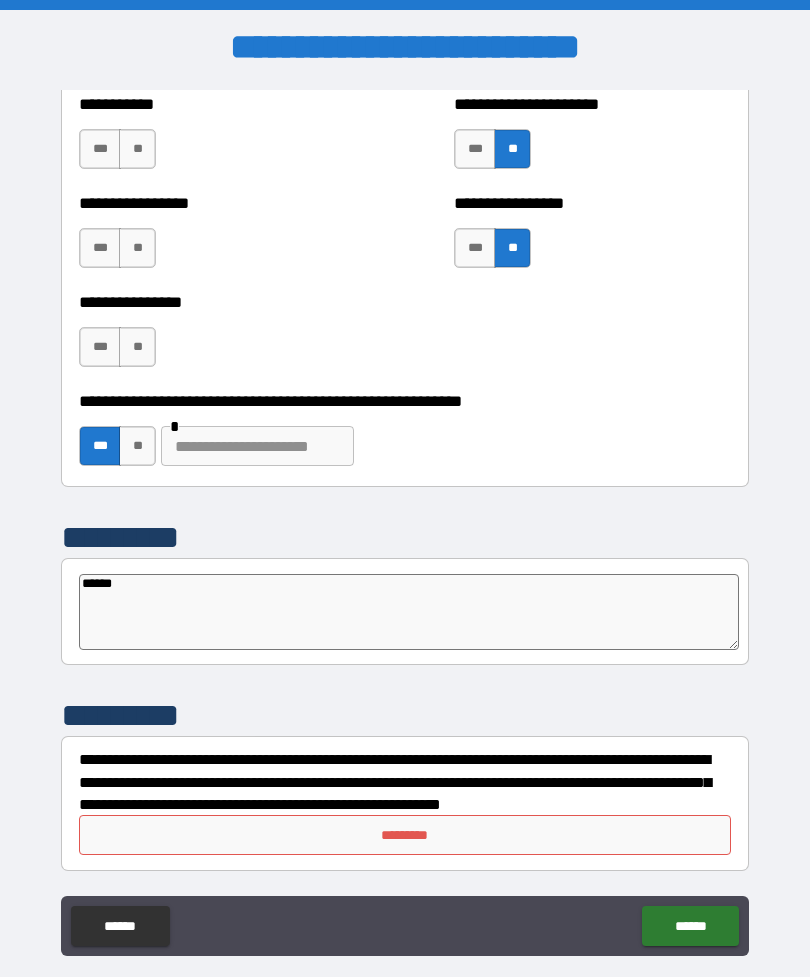 type on "******" 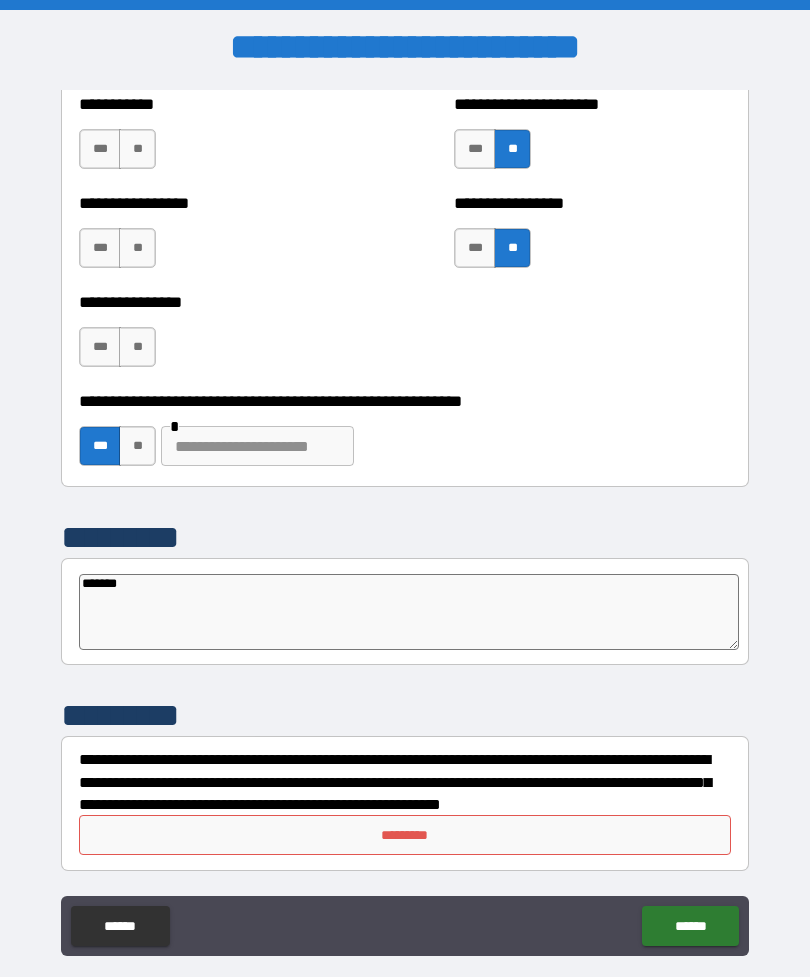 type on "*" 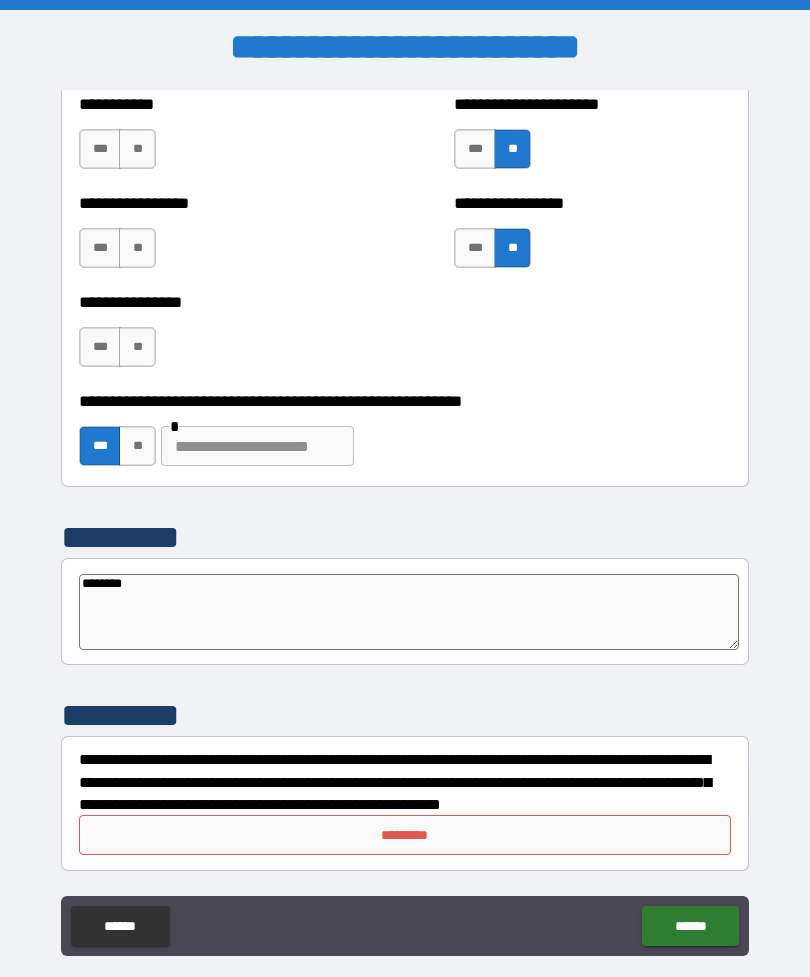 type on "*" 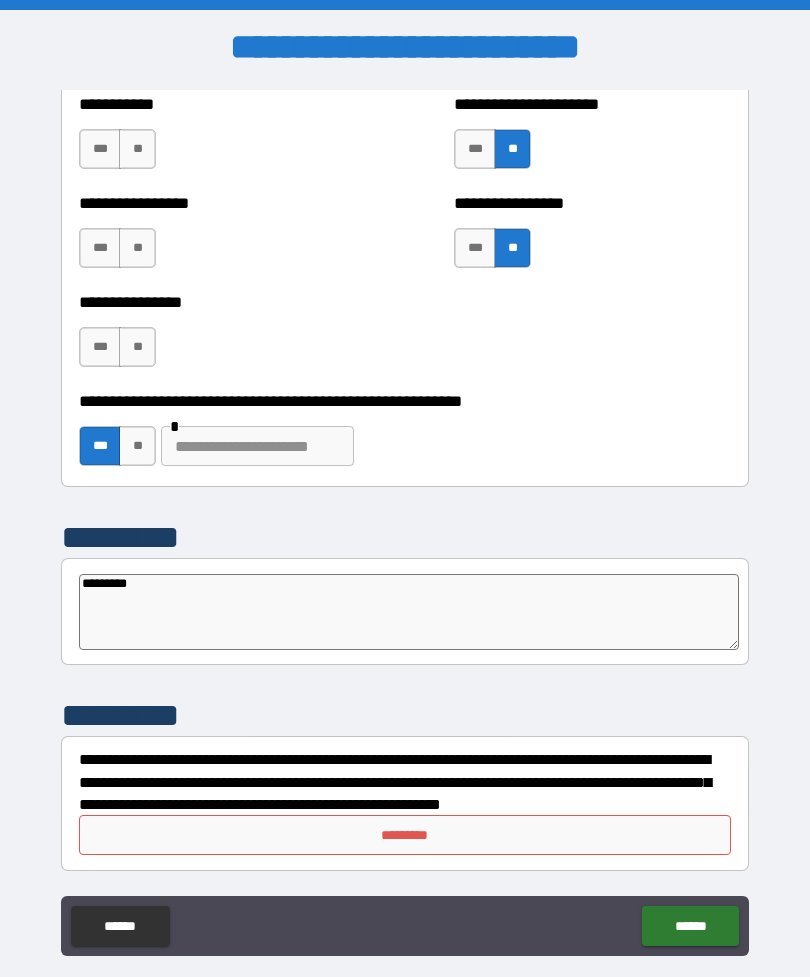 type on "*" 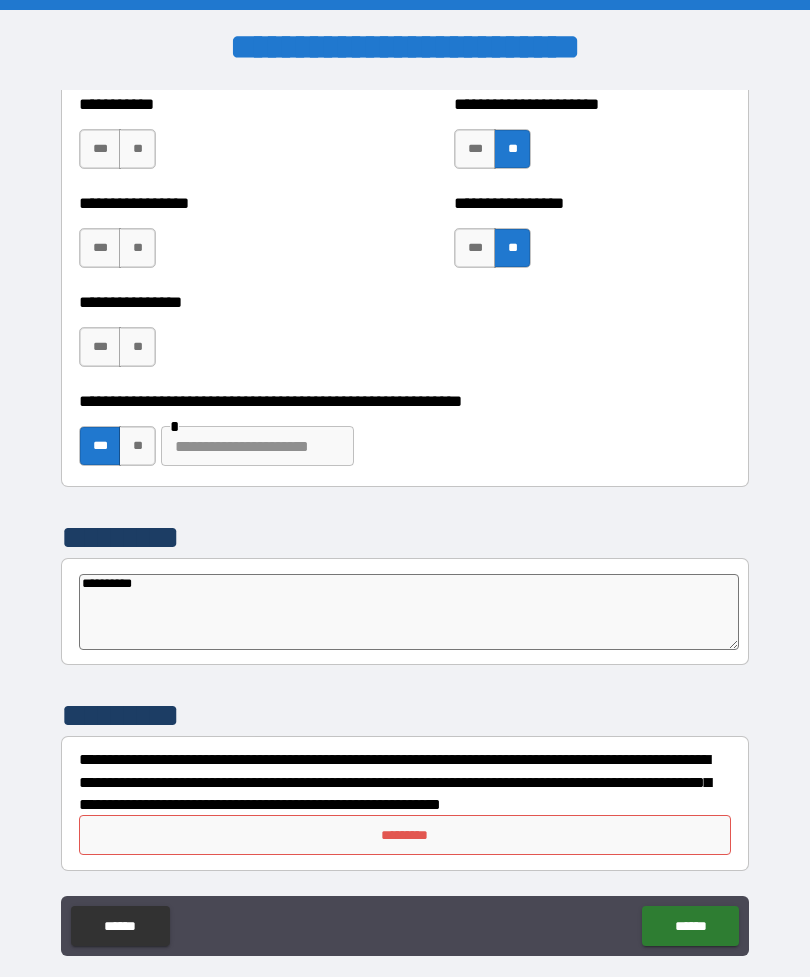 type on "*" 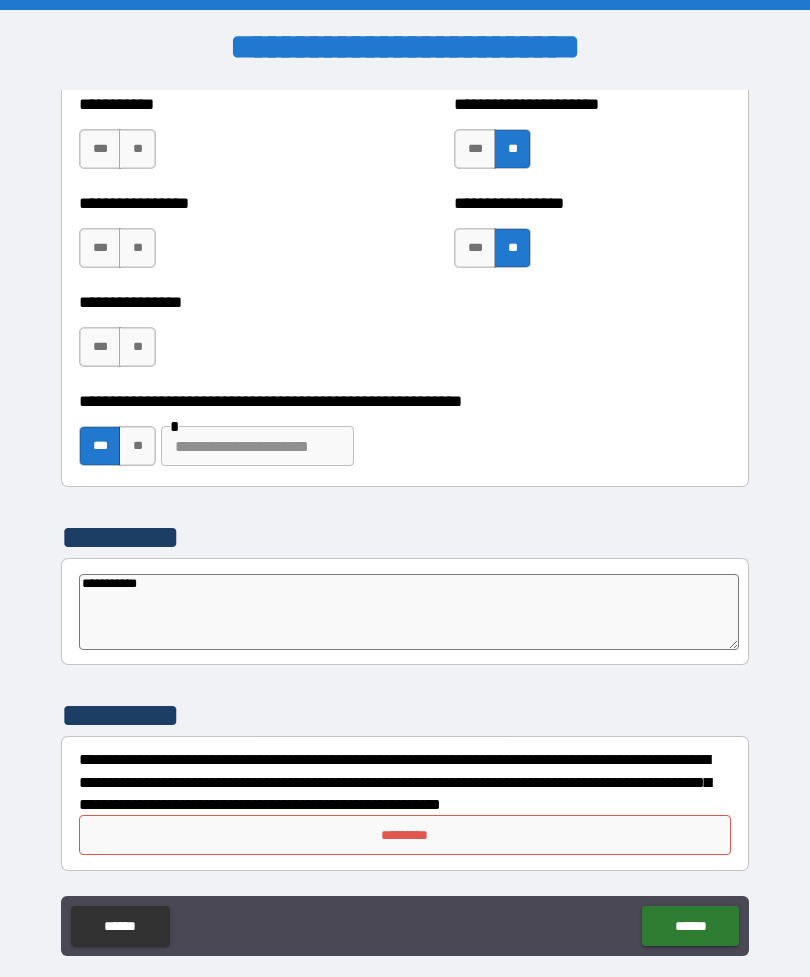 type on "*" 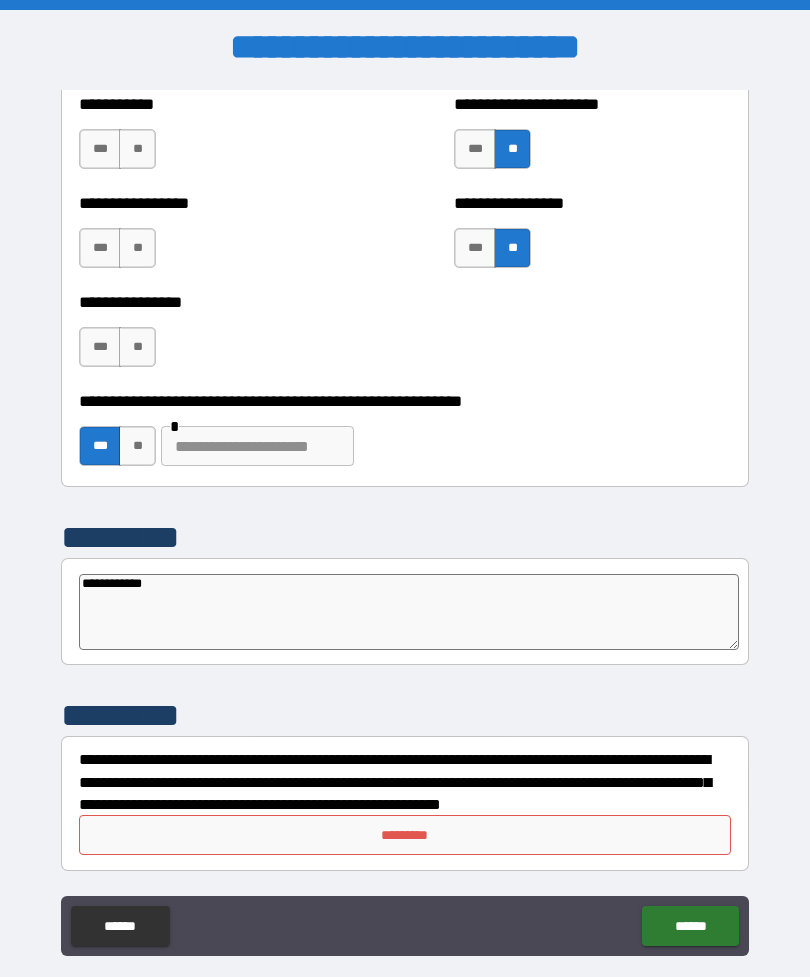 type on "**********" 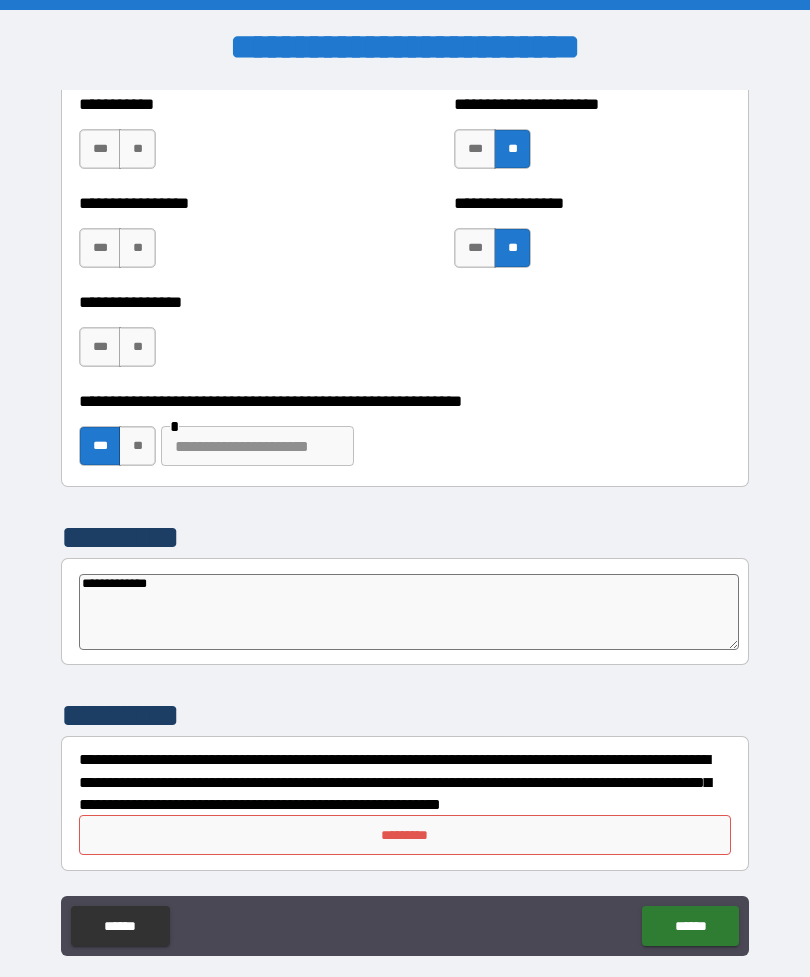 type on "*" 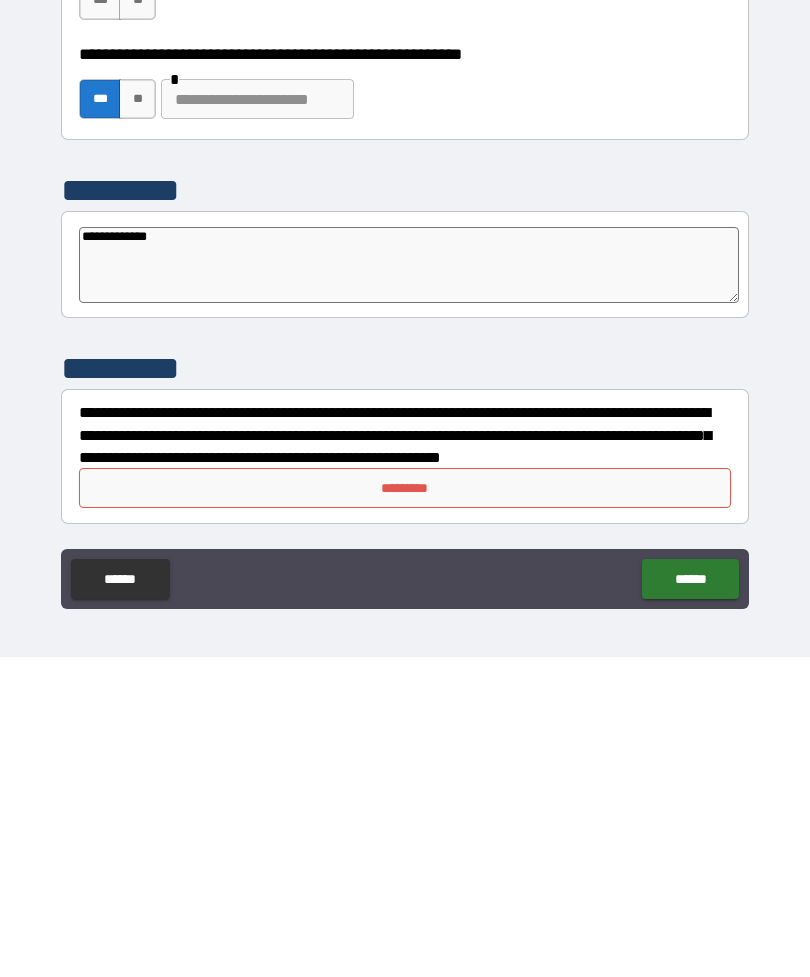 scroll, scrollTop: 64, scrollLeft: 0, axis: vertical 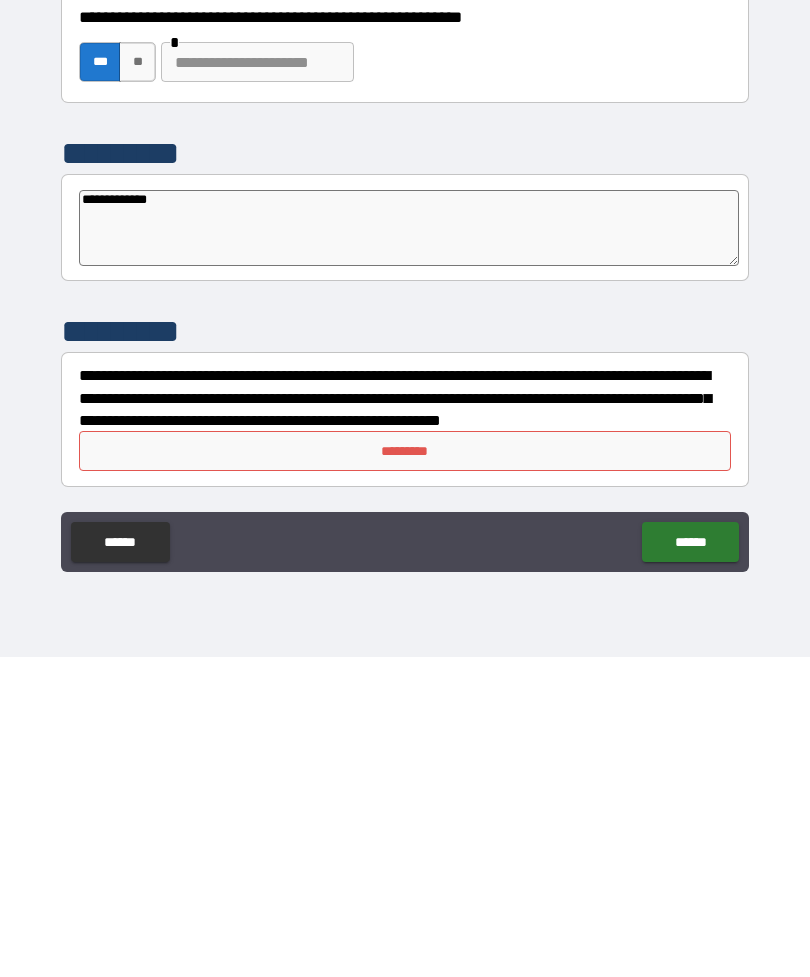 type on "**********" 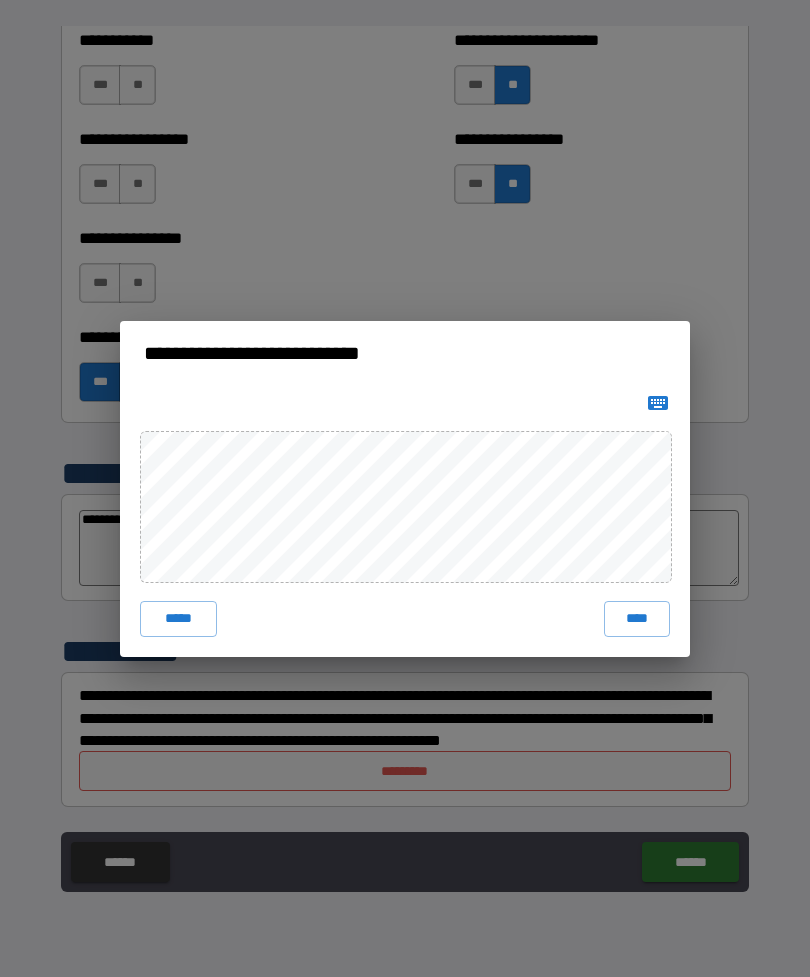 click on "****" at bounding box center (637, 619) 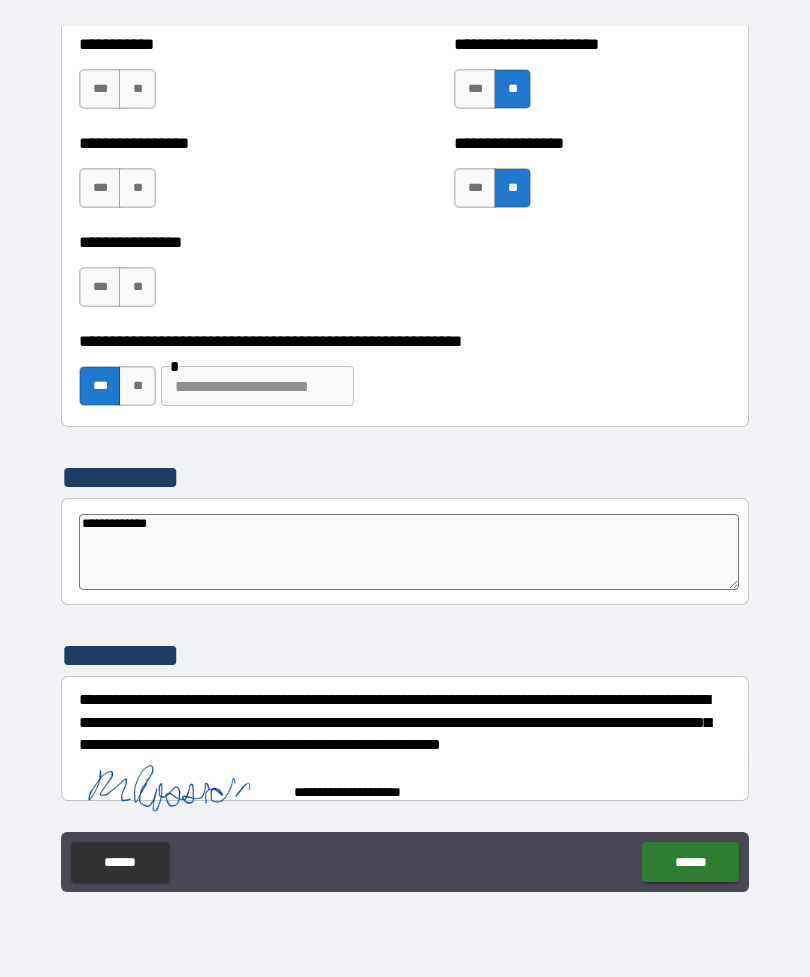 type on "*" 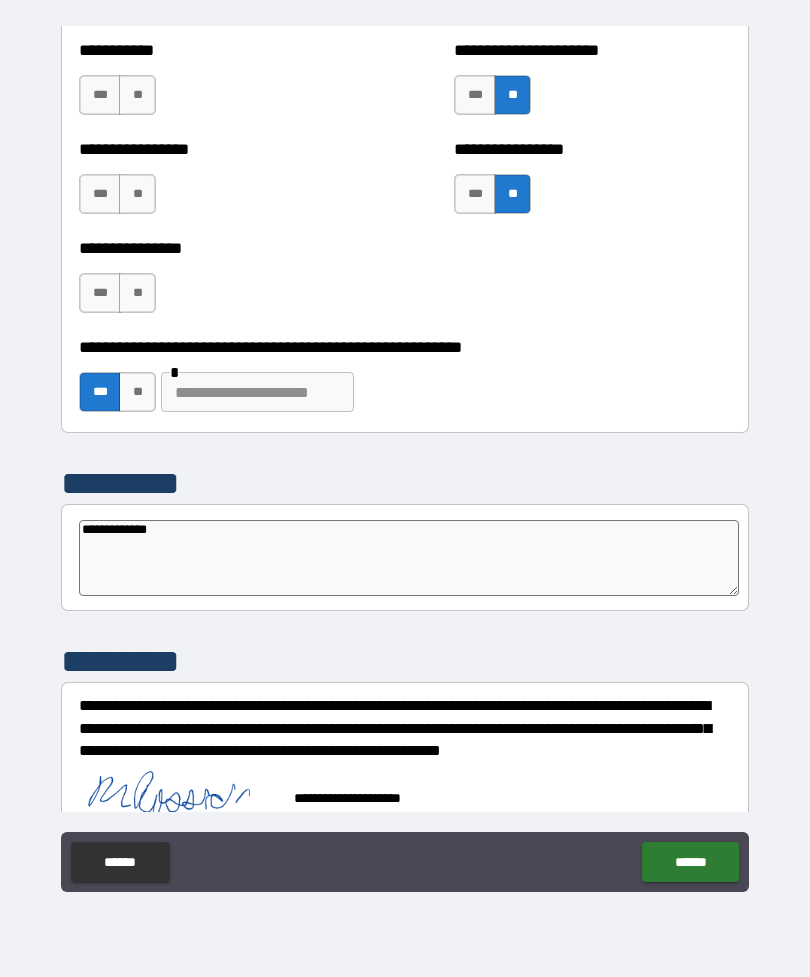 click on "******" at bounding box center [690, 862] 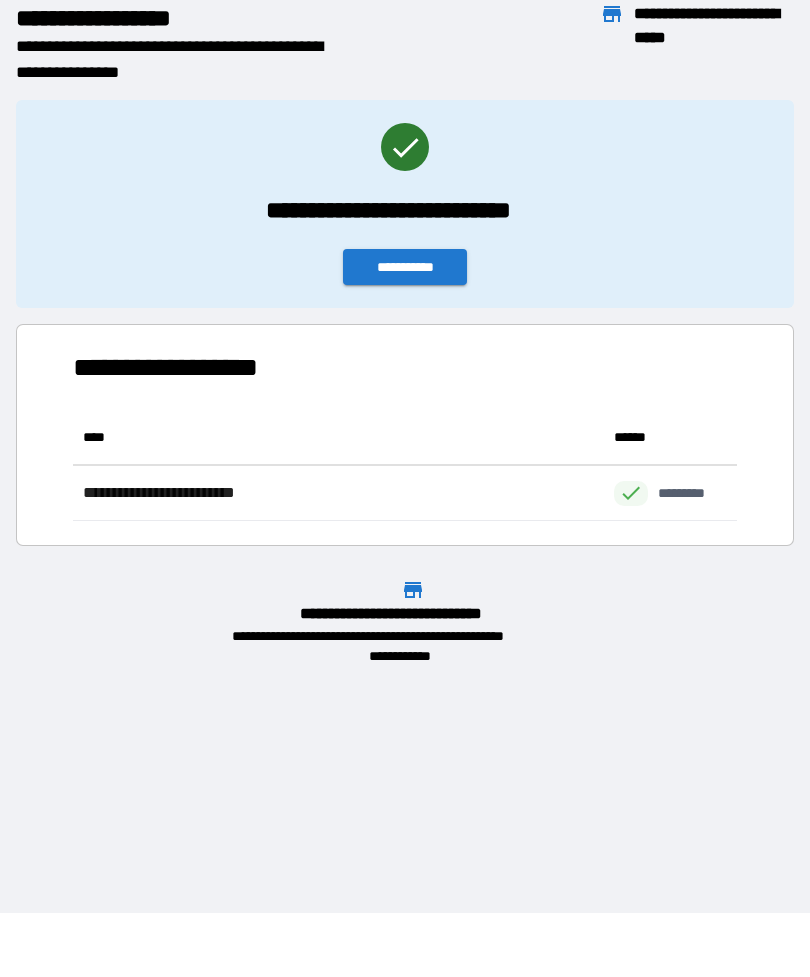 scroll, scrollTop: 111, scrollLeft: 664, axis: both 